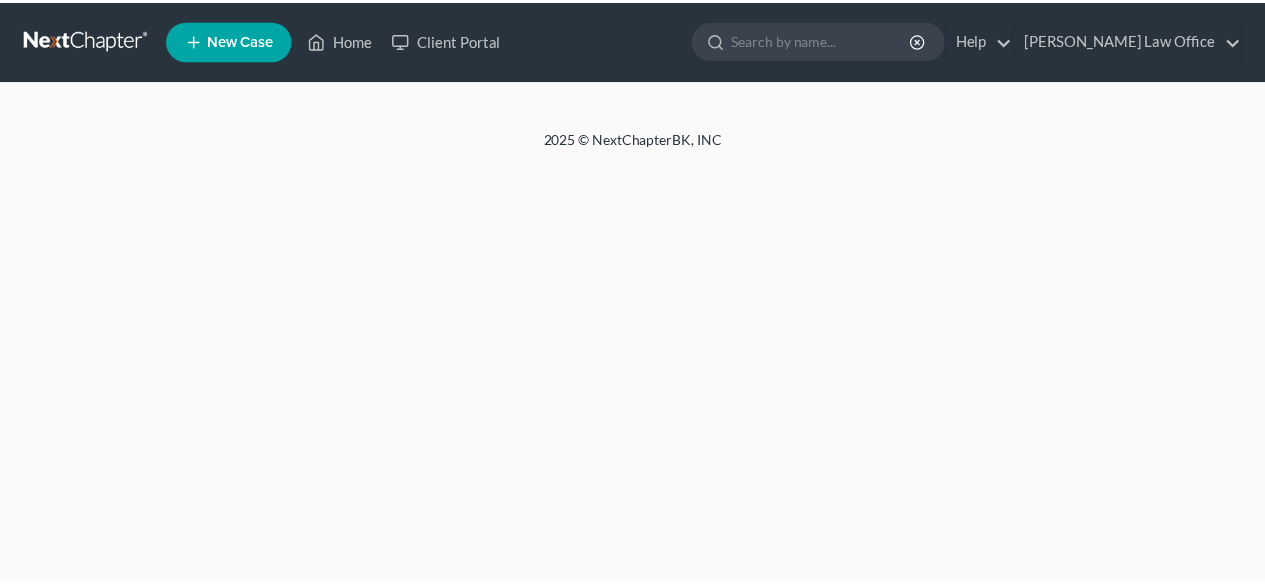 scroll, scrollTop: 0, scrollLeft: 0, axis: both 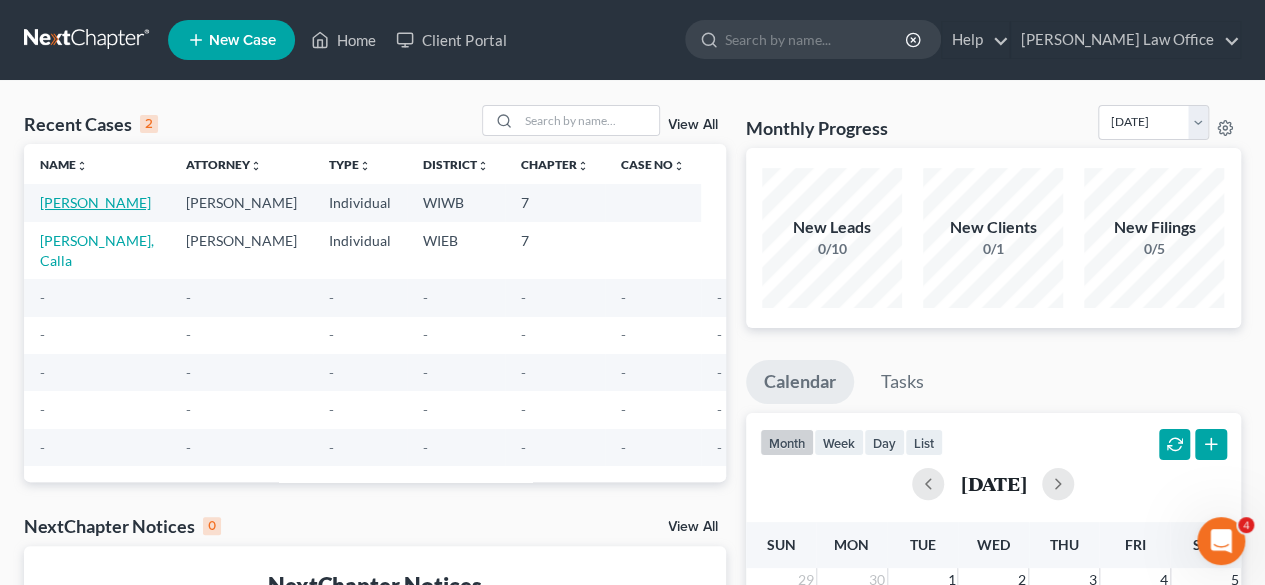 click on "[PERSON_NAME]" at bounding box center [95, 202] 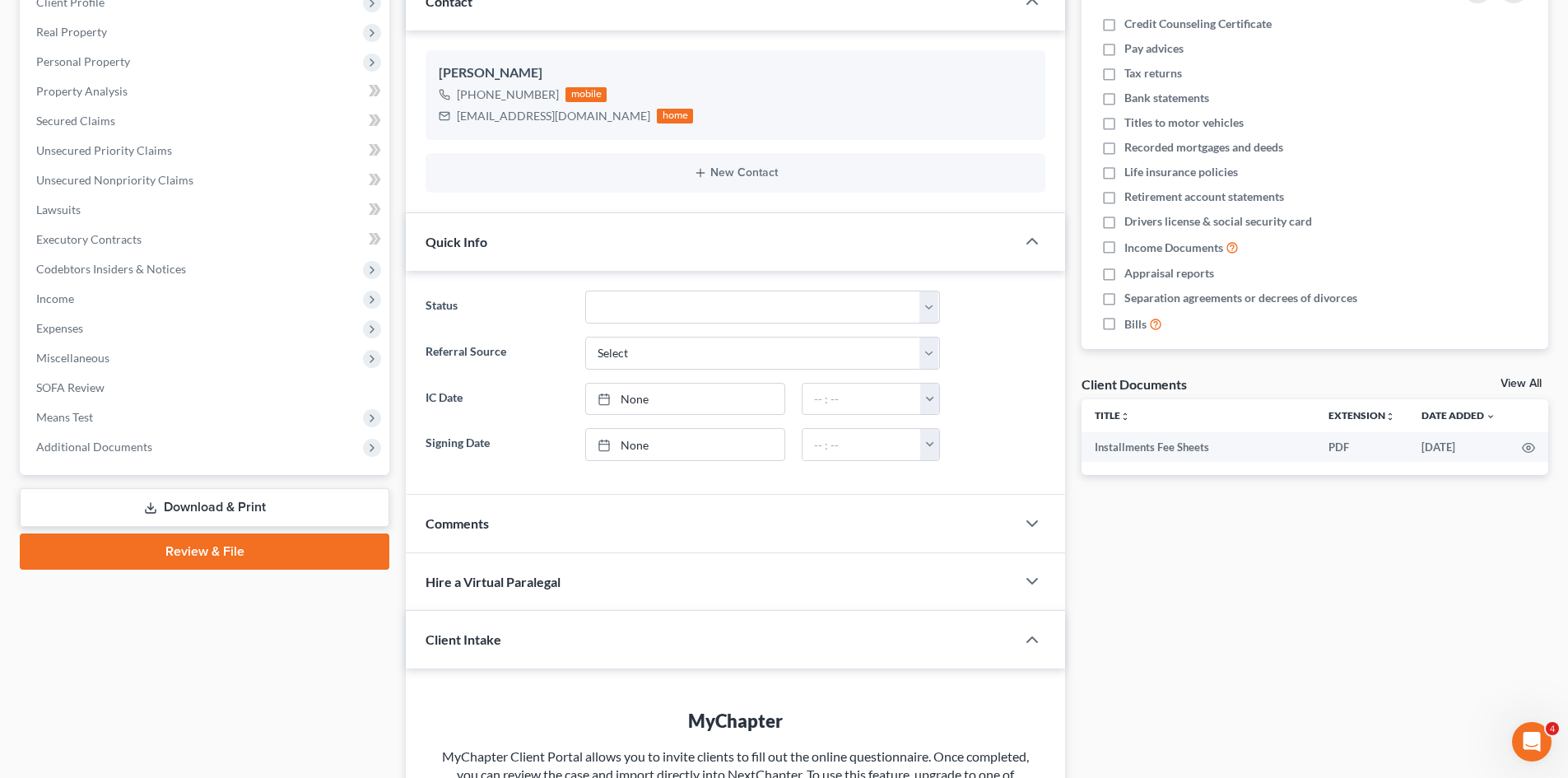 scroll, scrollTop: 247, scrollLeft: 0, axis: vertical 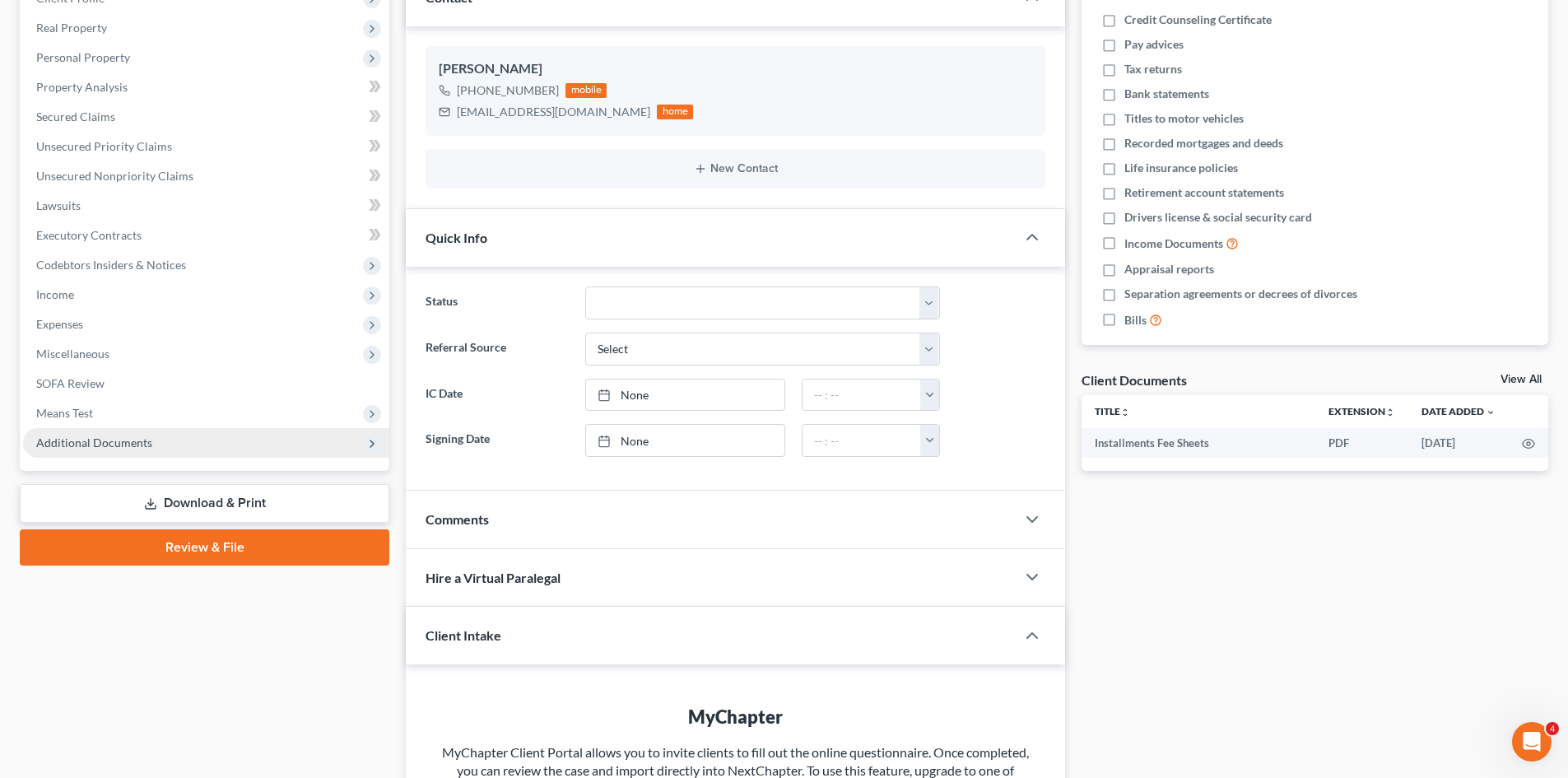 click on "Additional Documents" at bounding box center (94, 442) 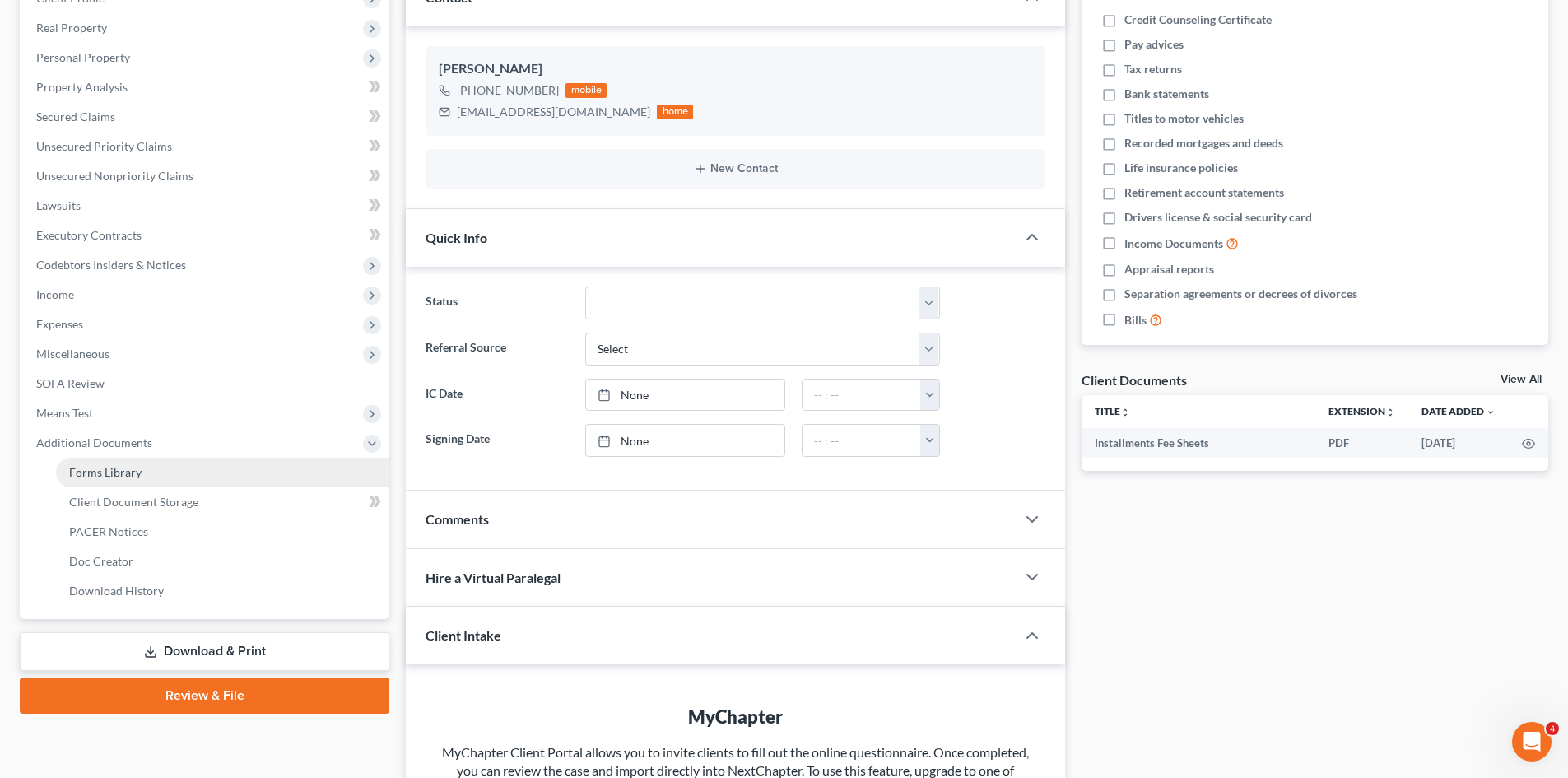 click on "Forms Library" at bounding box center (105, 472) 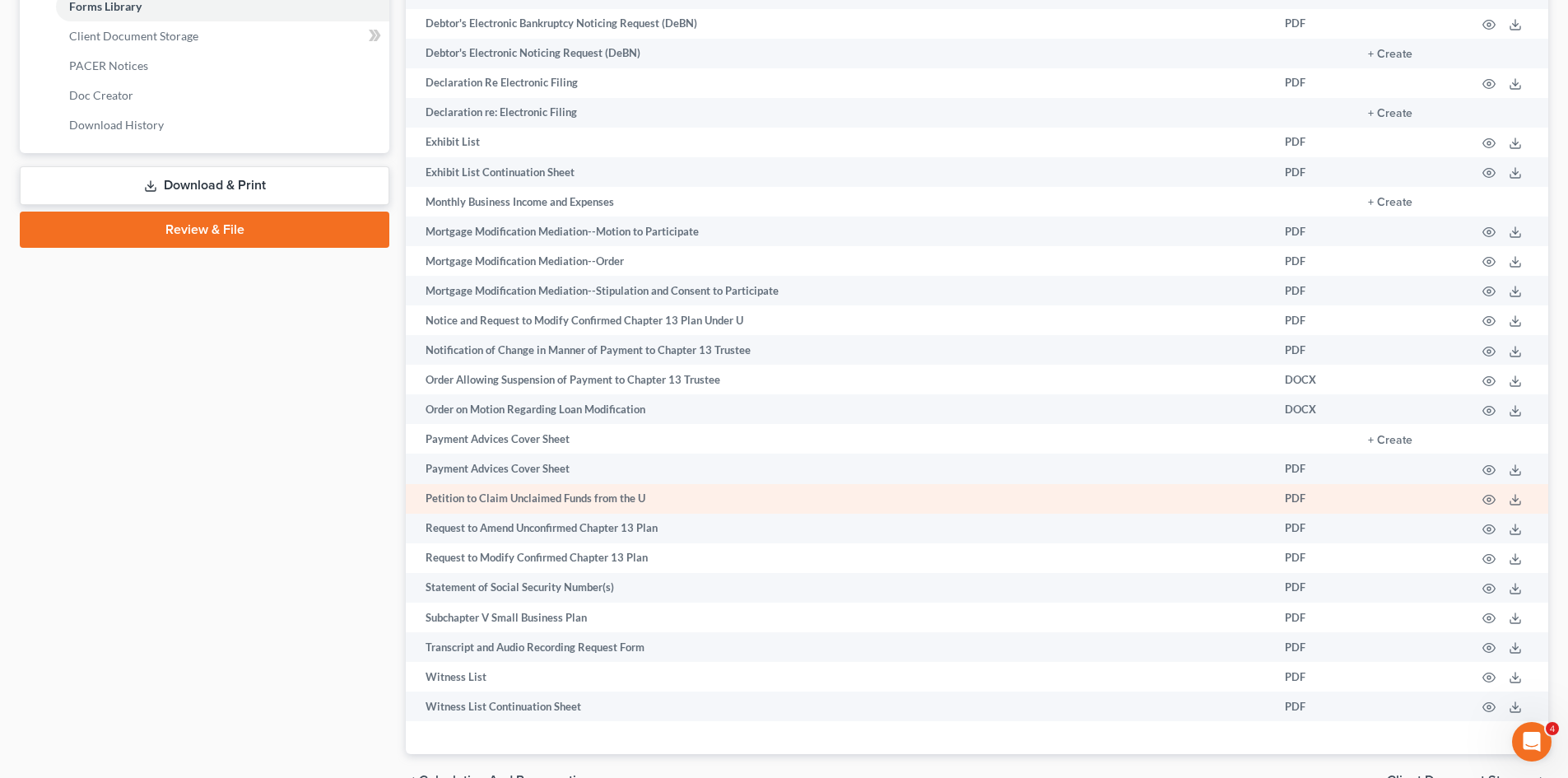 scroll, scrollTop: 804, scrollLeft: 0, axis: vertical 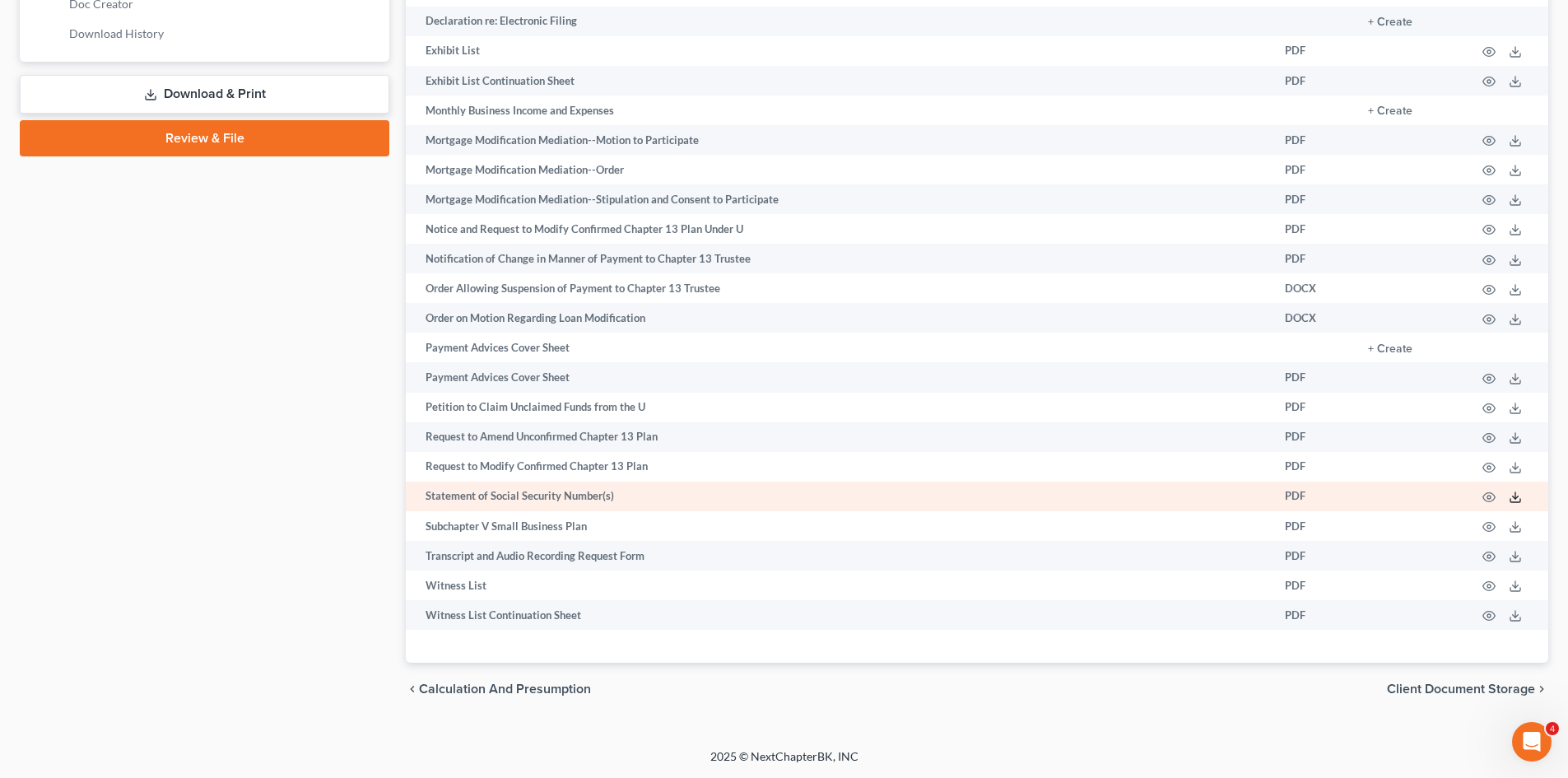 click 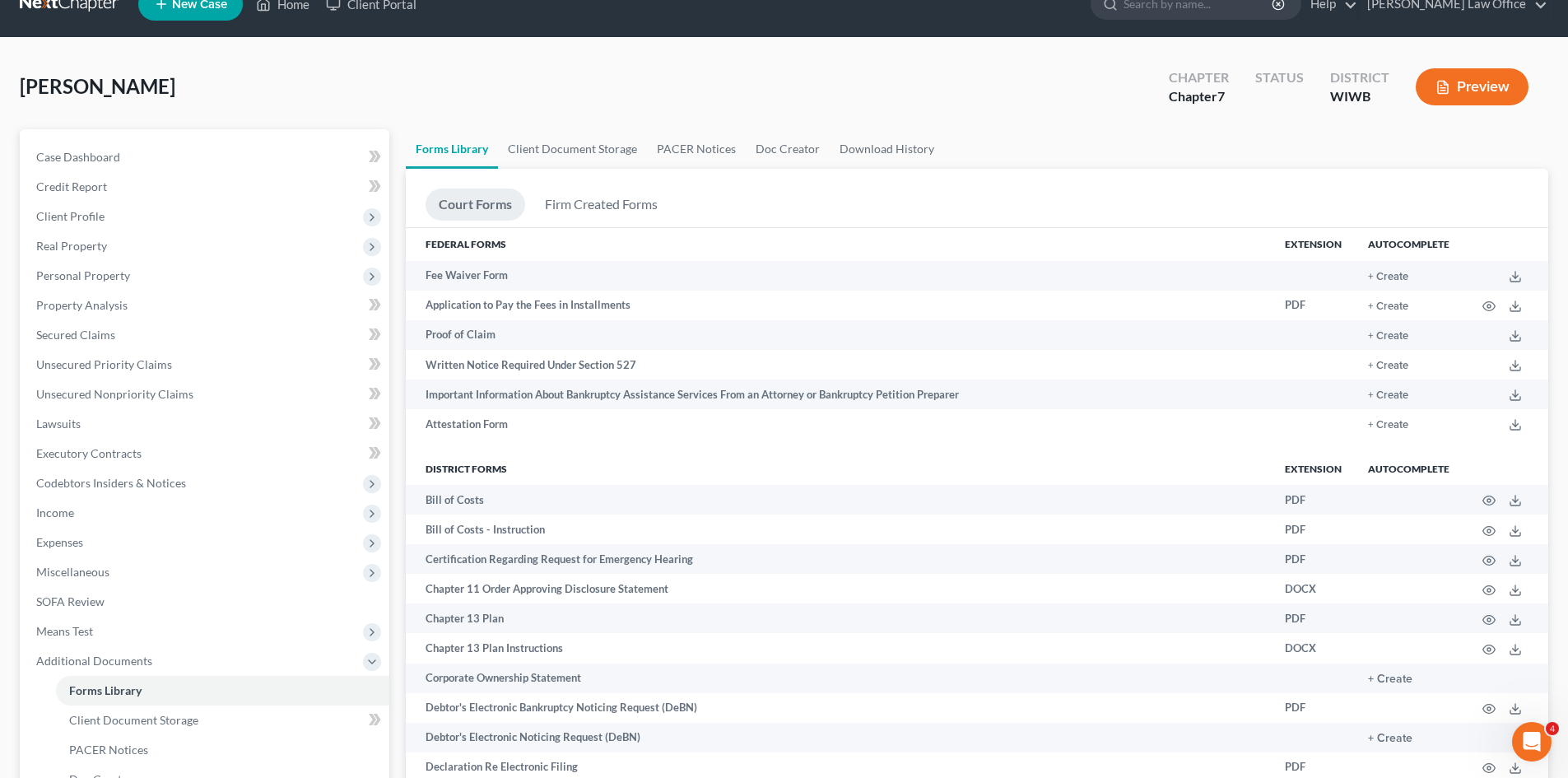 scroll, scrollTop: 0, scrollLeft: 0, axis: both 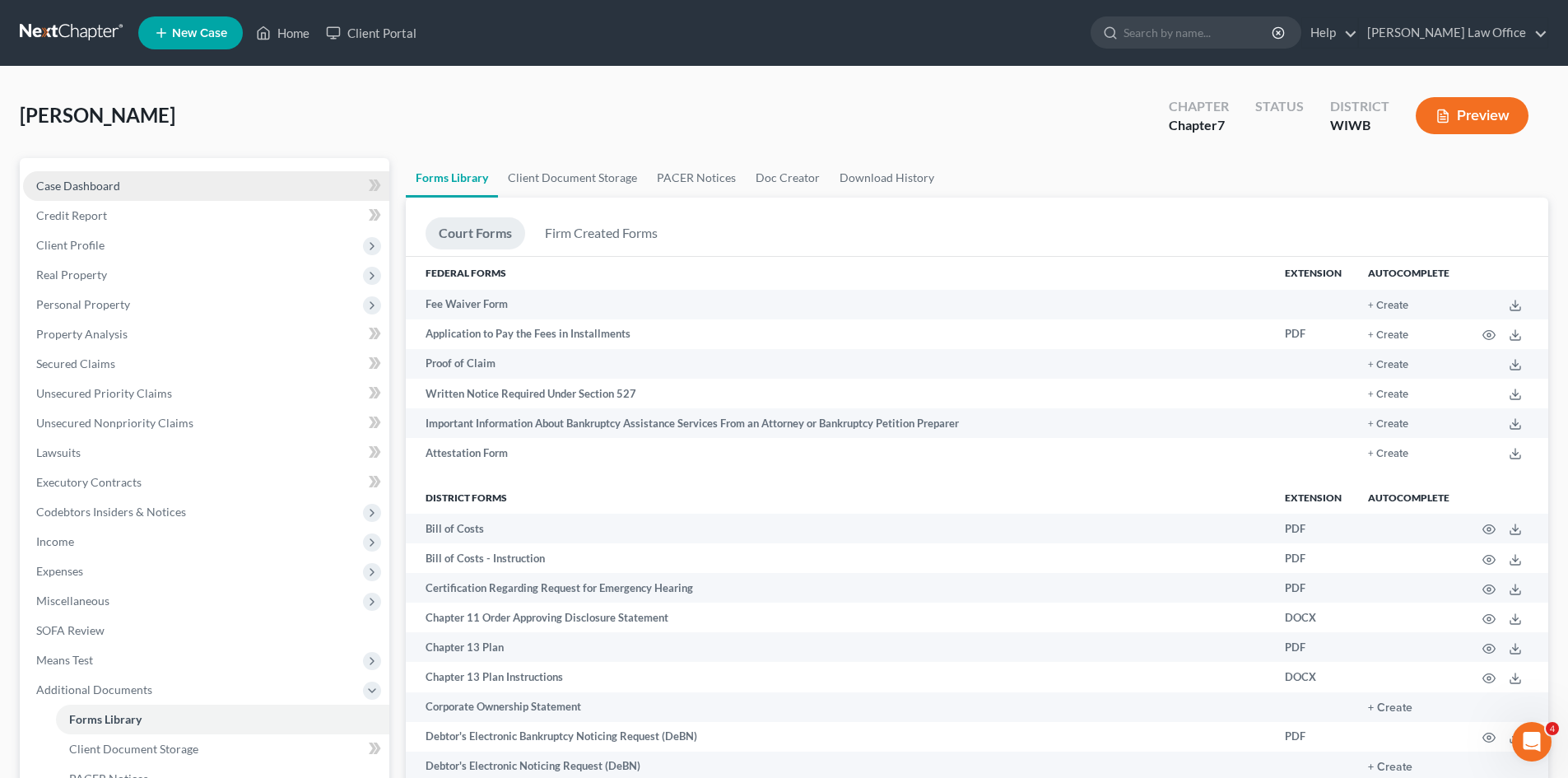 click on "Case Dashboard" at bounding box center (78, 185) 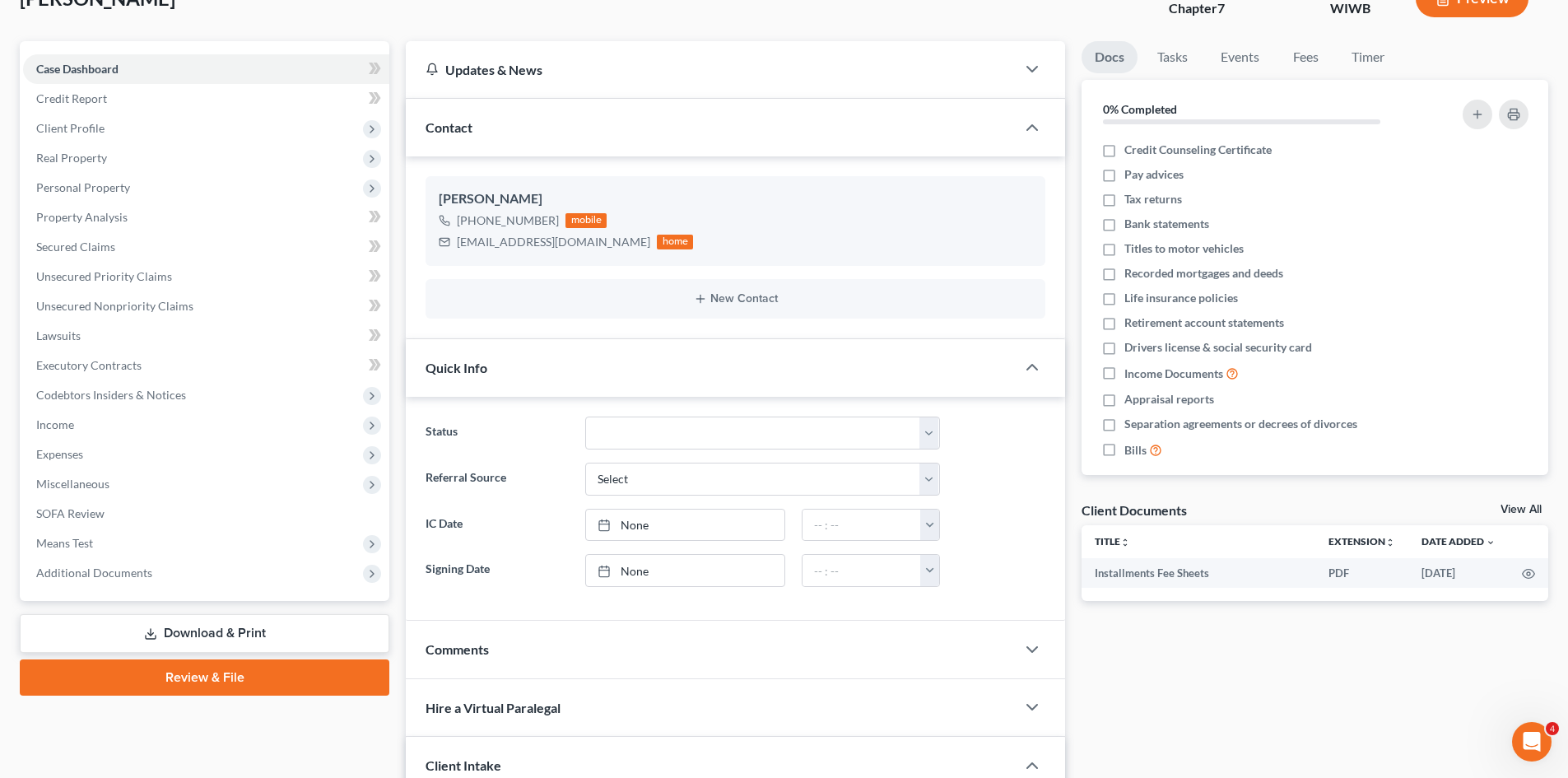 scroll, scrollTop: 0, scrollLeft: 0, axis: both 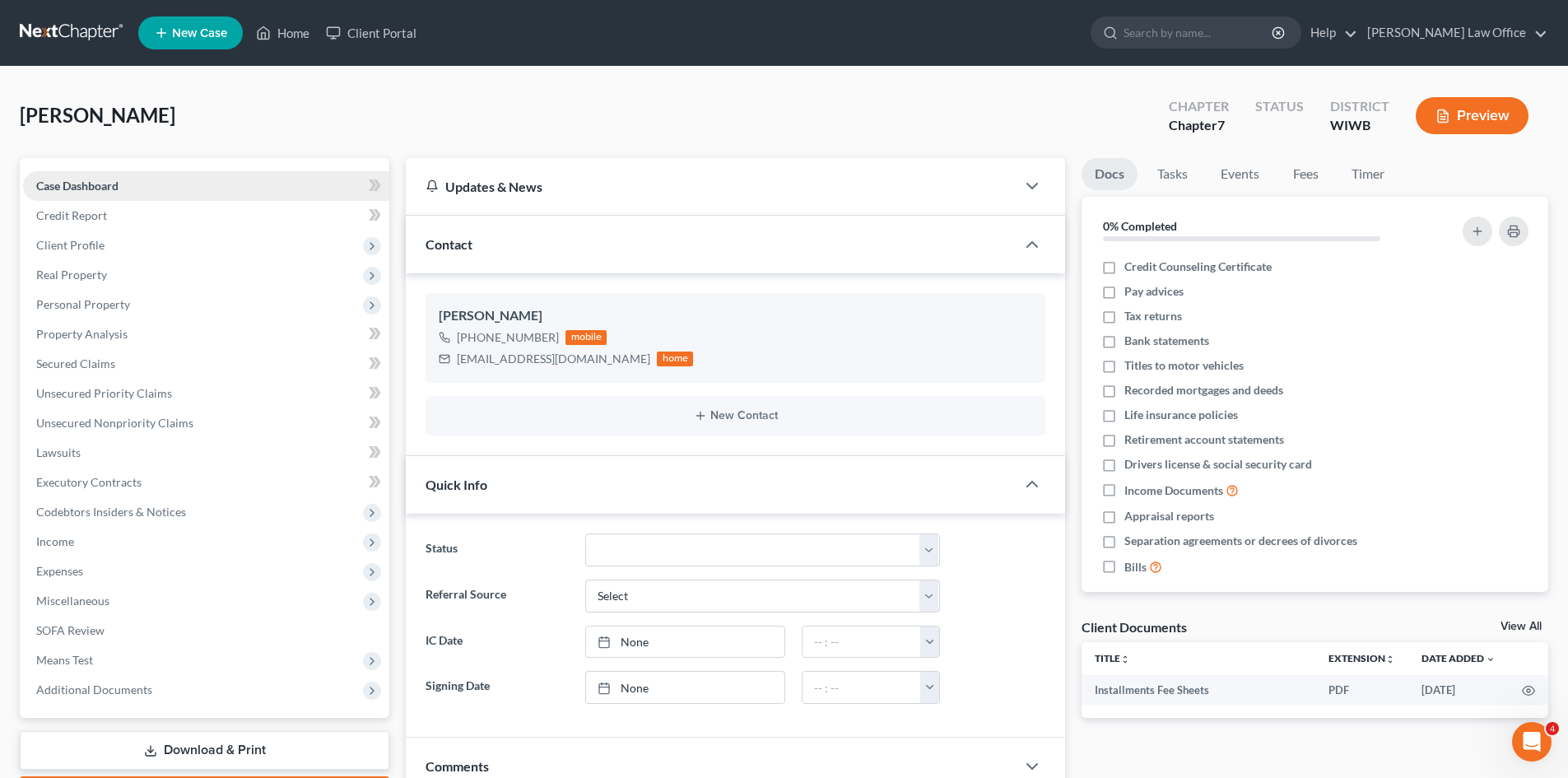 click on "Case Dashboard" at bounding box center (77, 185) 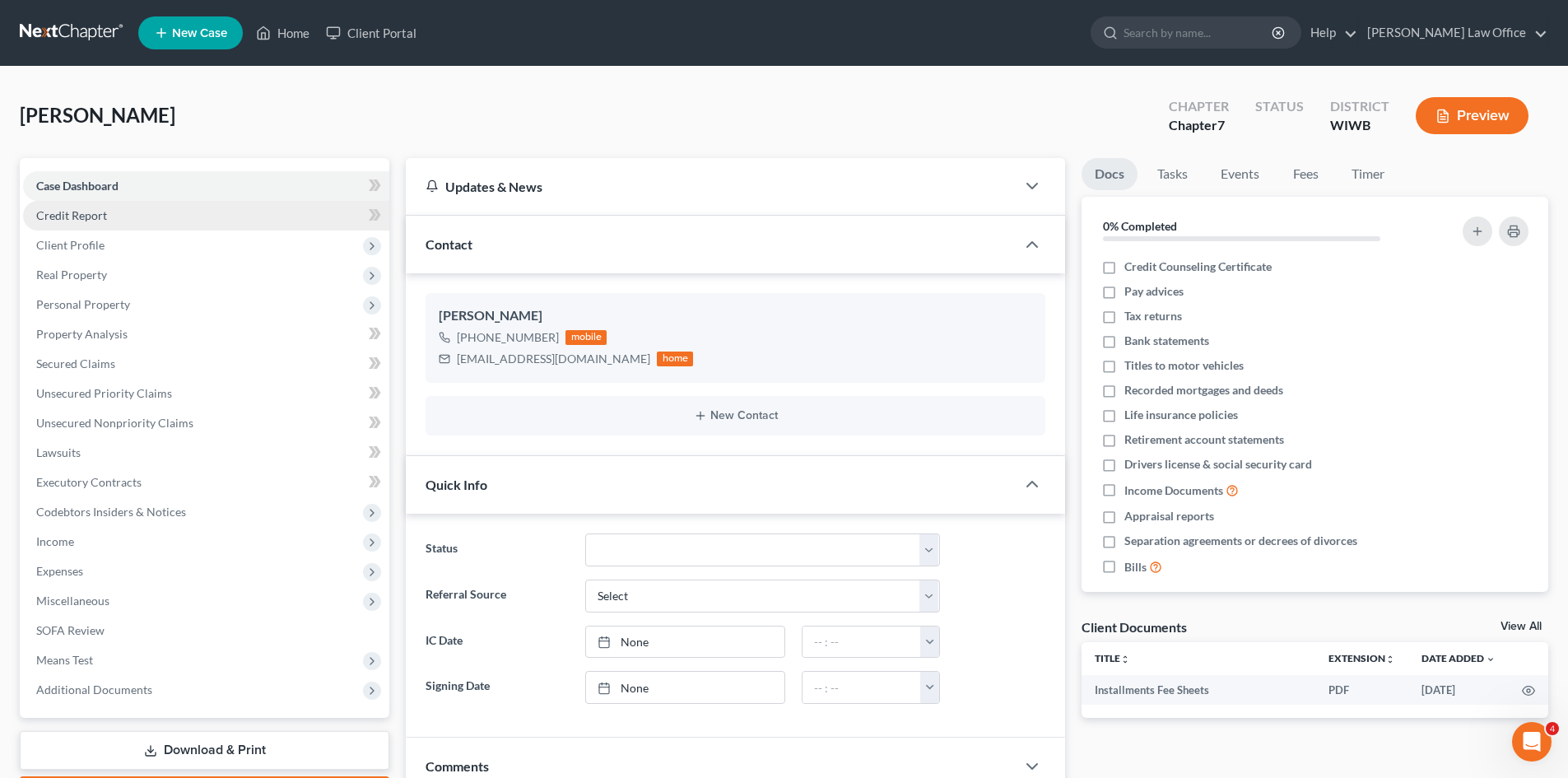 click on "Credit Report" at bounding box center [206, 216] 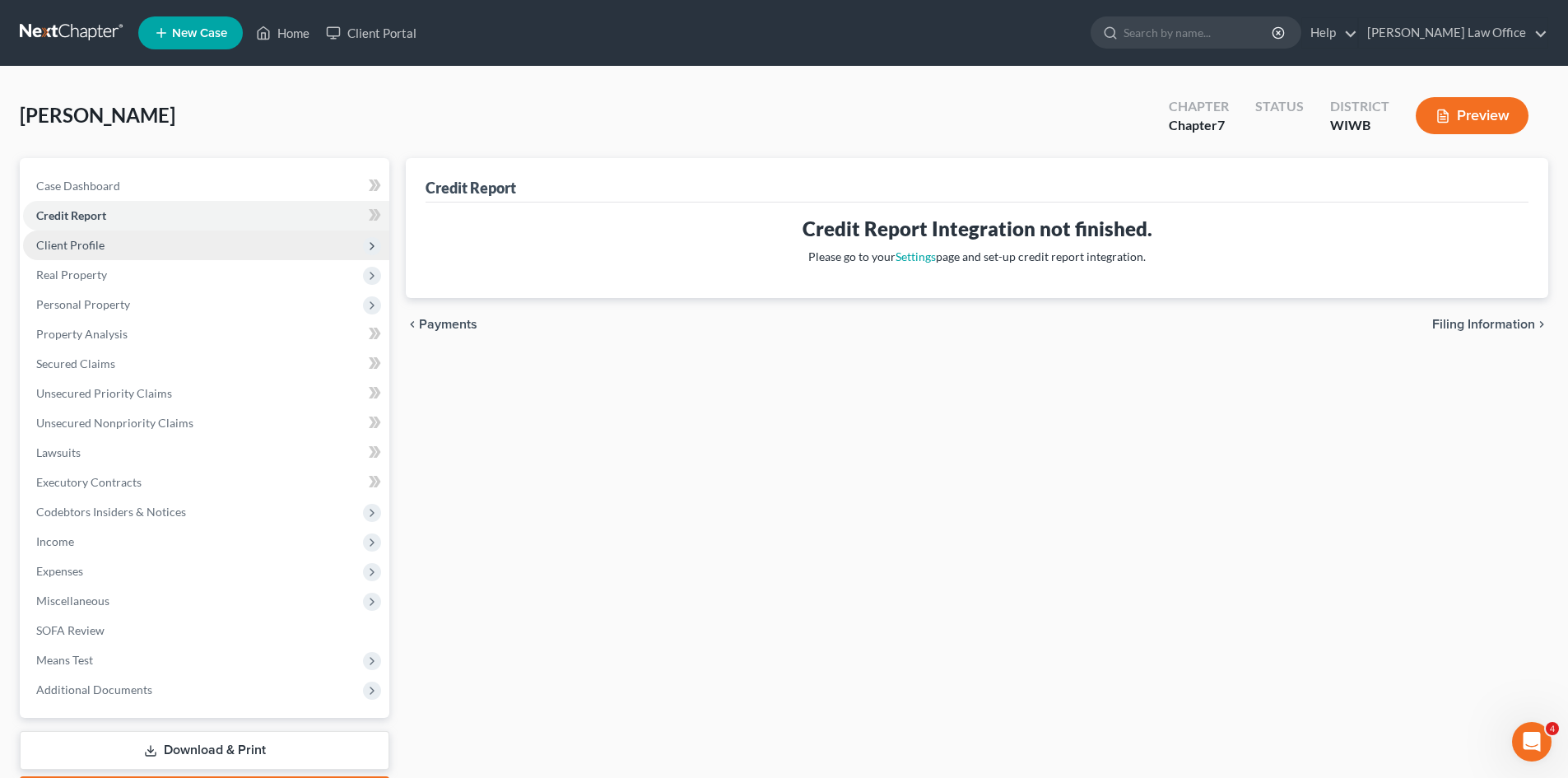 click on "Client Profile" at bounding box center (206, 245) 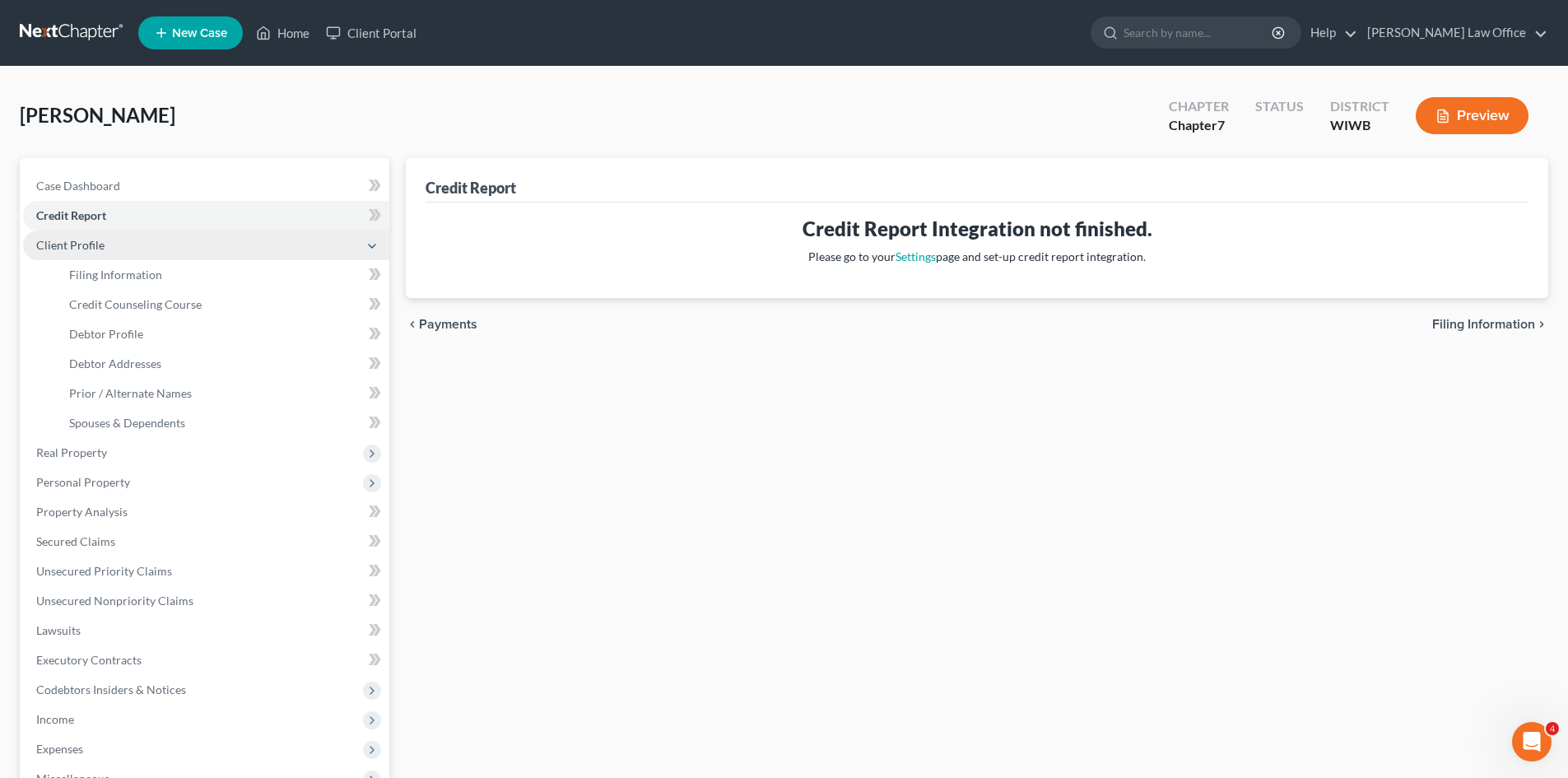 click on "Client Profile" at bounding box center (70, 245) 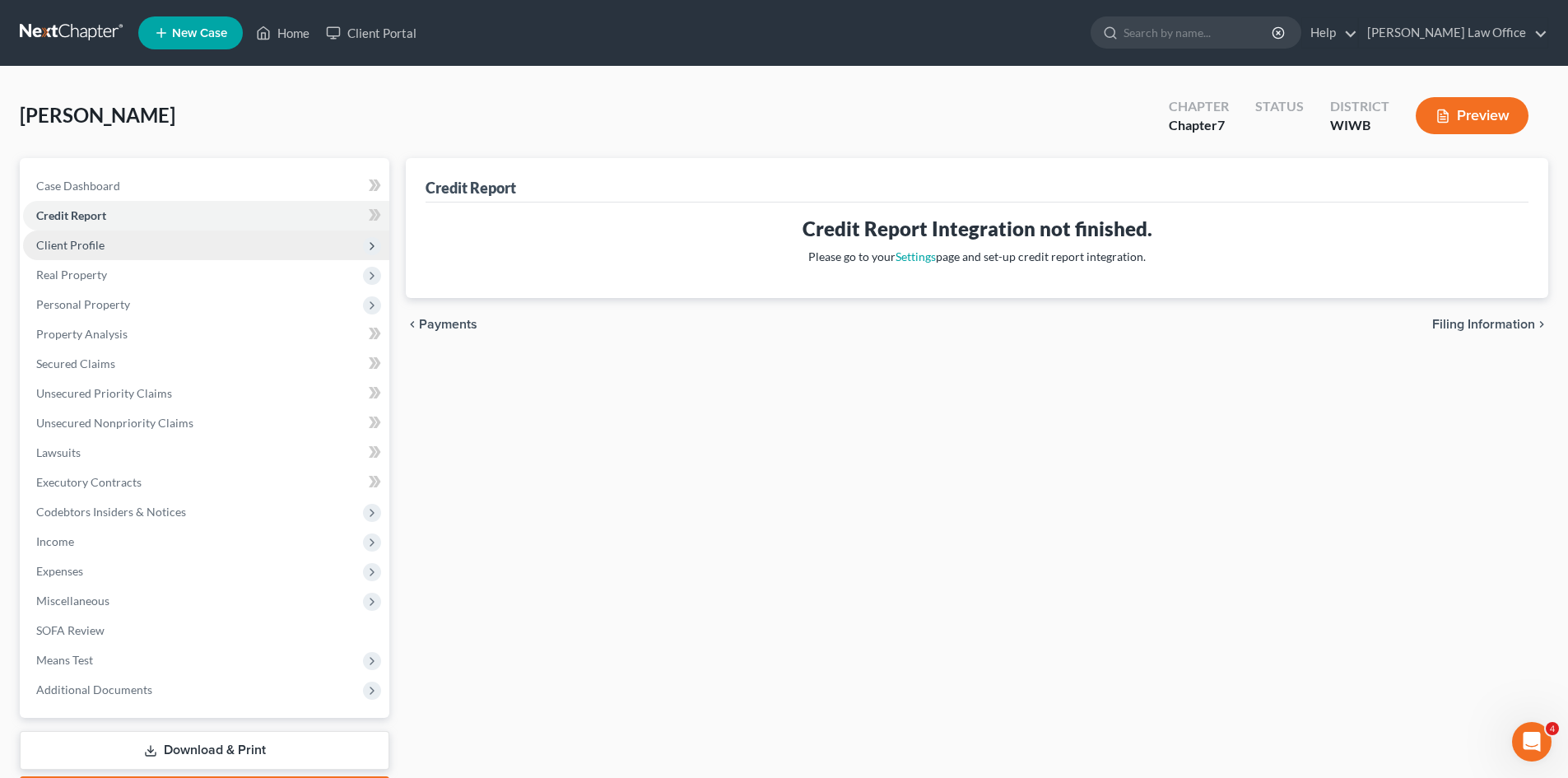 click on "Client Profile" at bounding box center (70, 245) 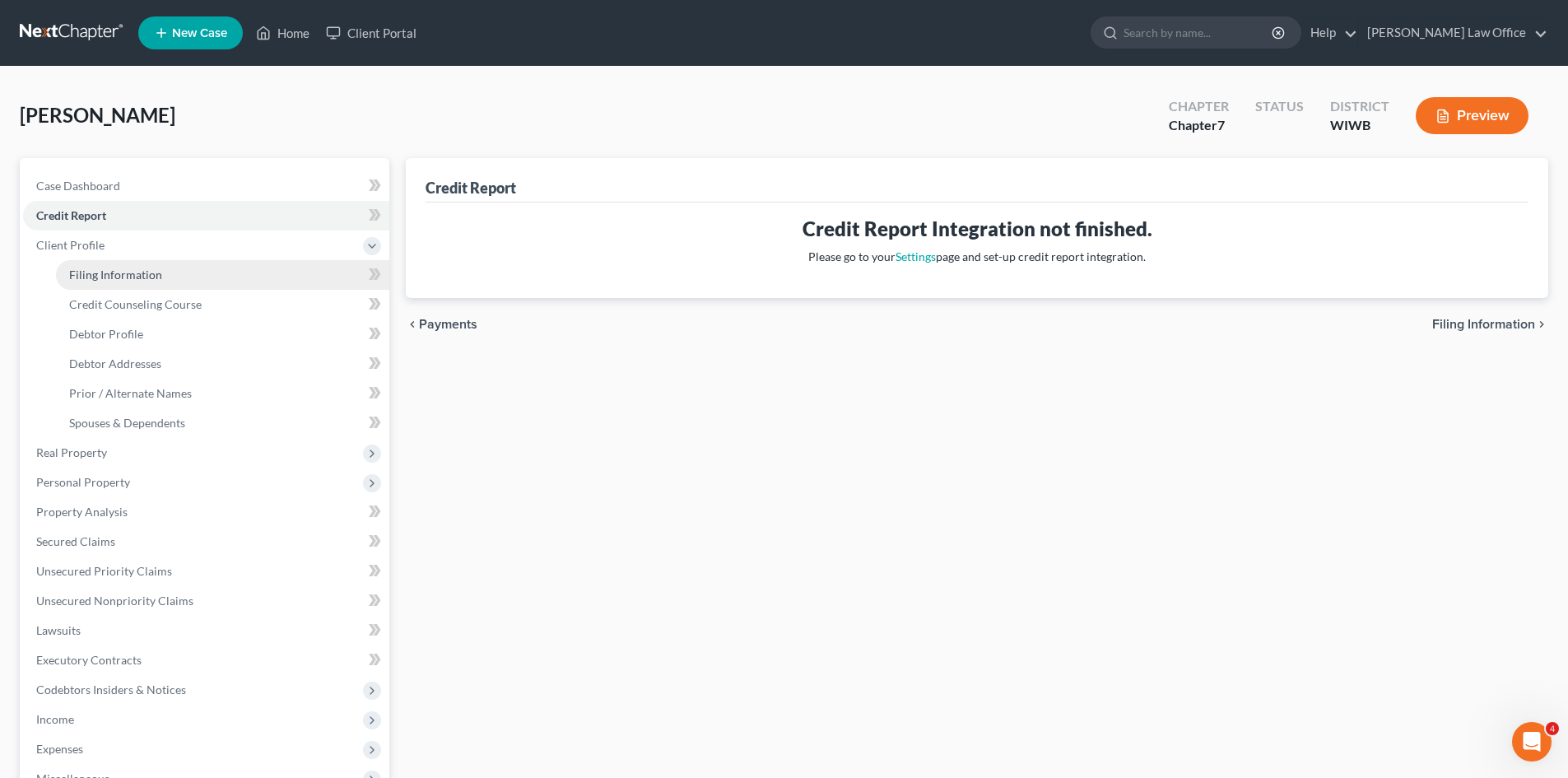 click on "Filing Information" at bounding box center [115, 274] 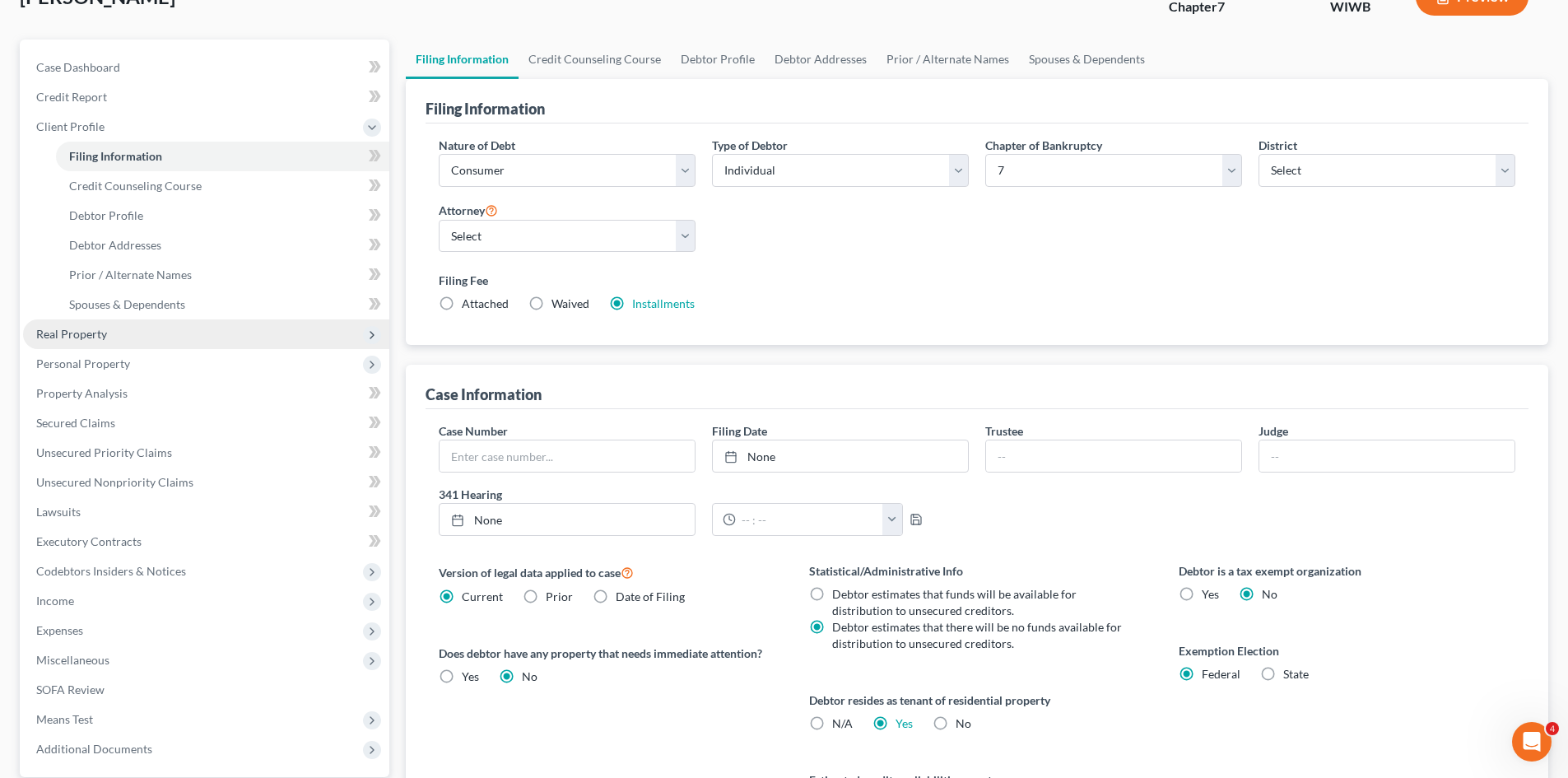 scroll, scrollTop: 0, scrollLeft: 0, axis: both 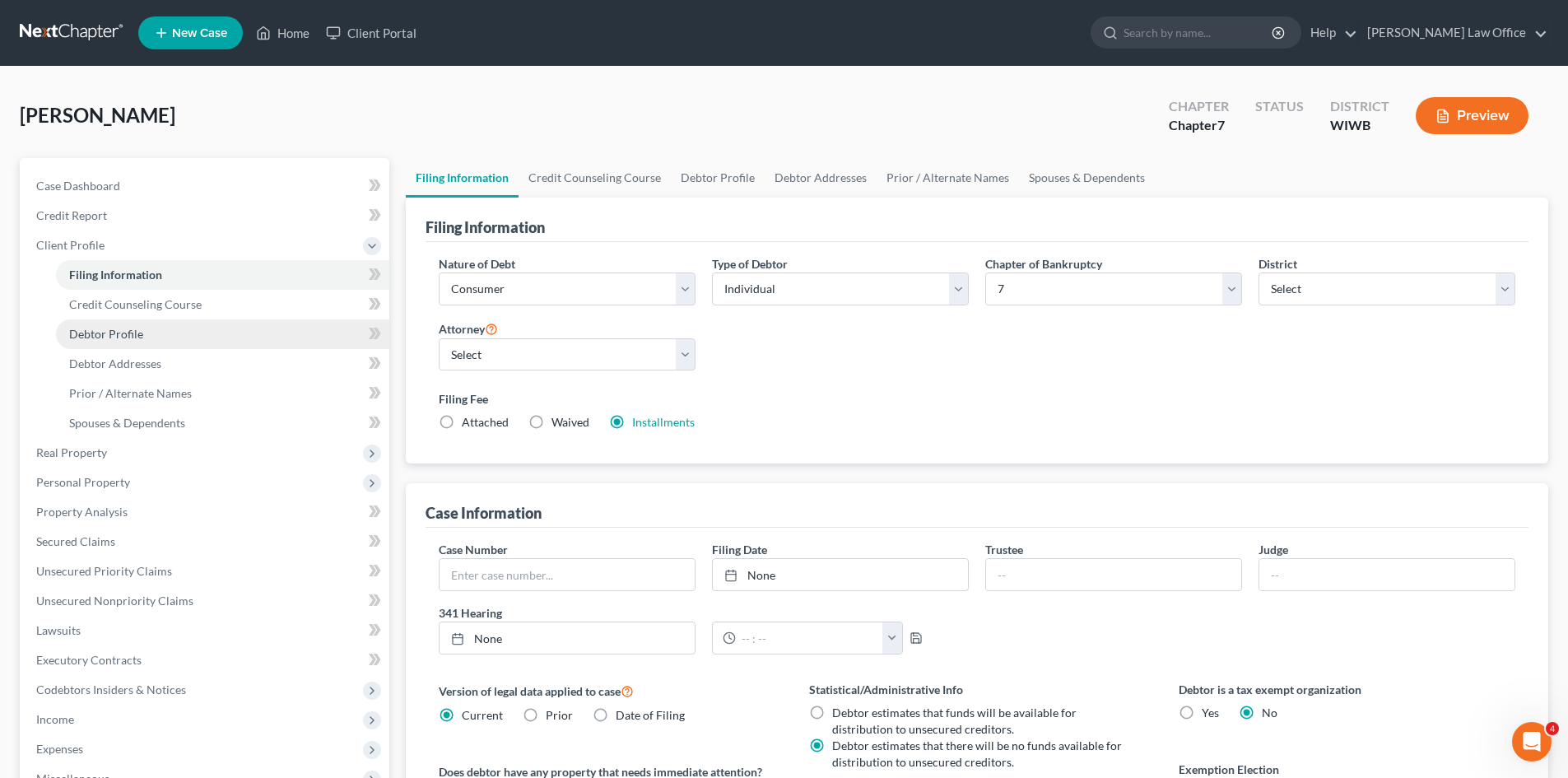click on "Debtor Profile" at bounding box center (106, 333) 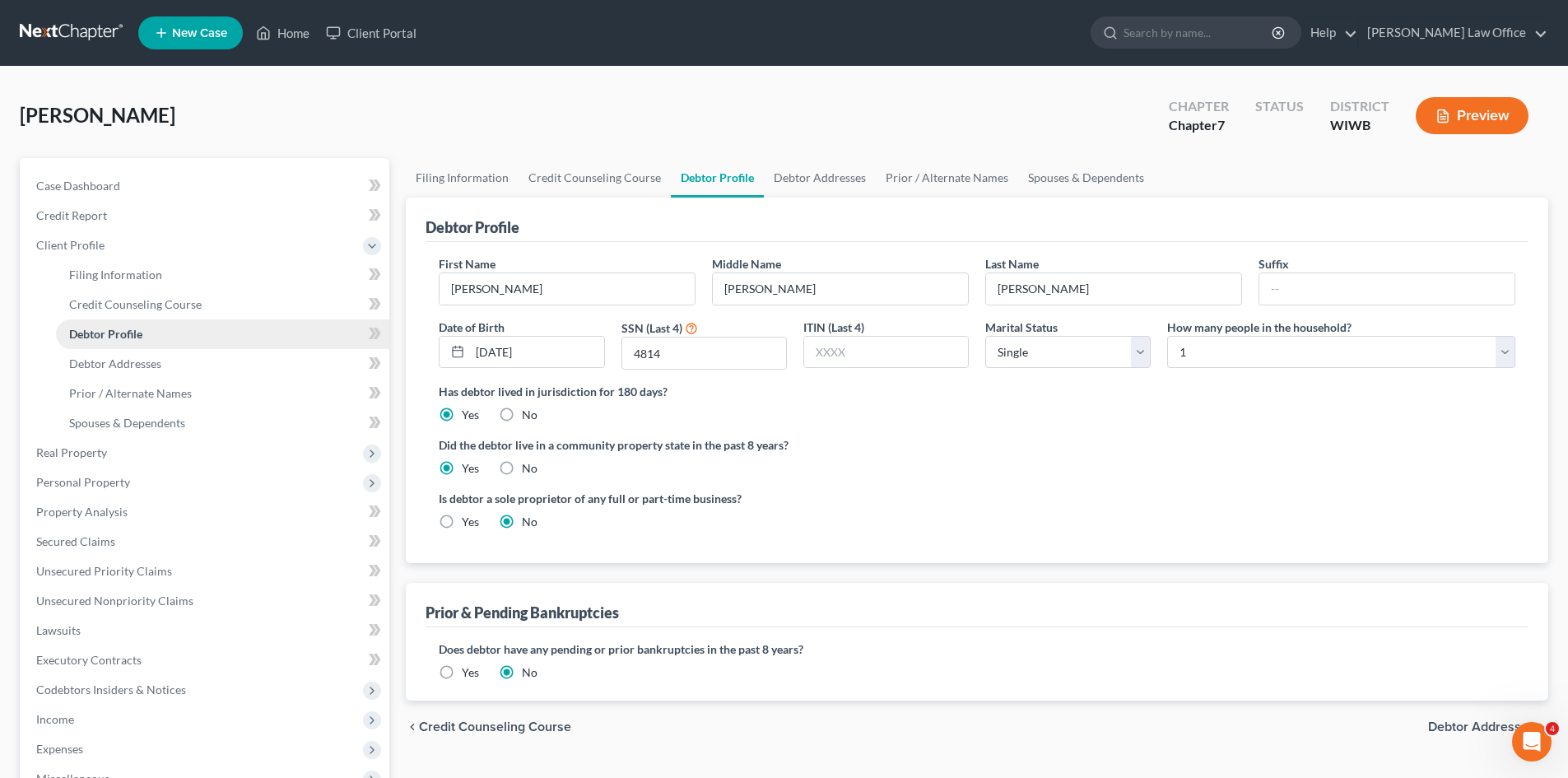 click on "Debtor Profile" at bounding box center (105, 333) 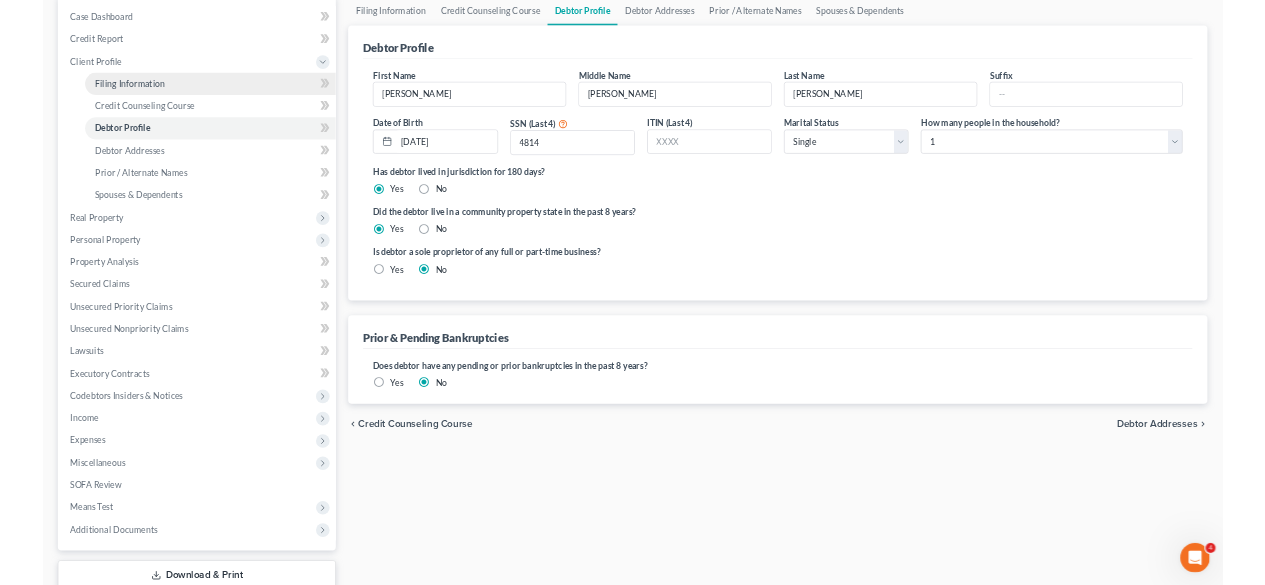 scroll, scrollTop: 0, scrollLeft: 0, axis: both 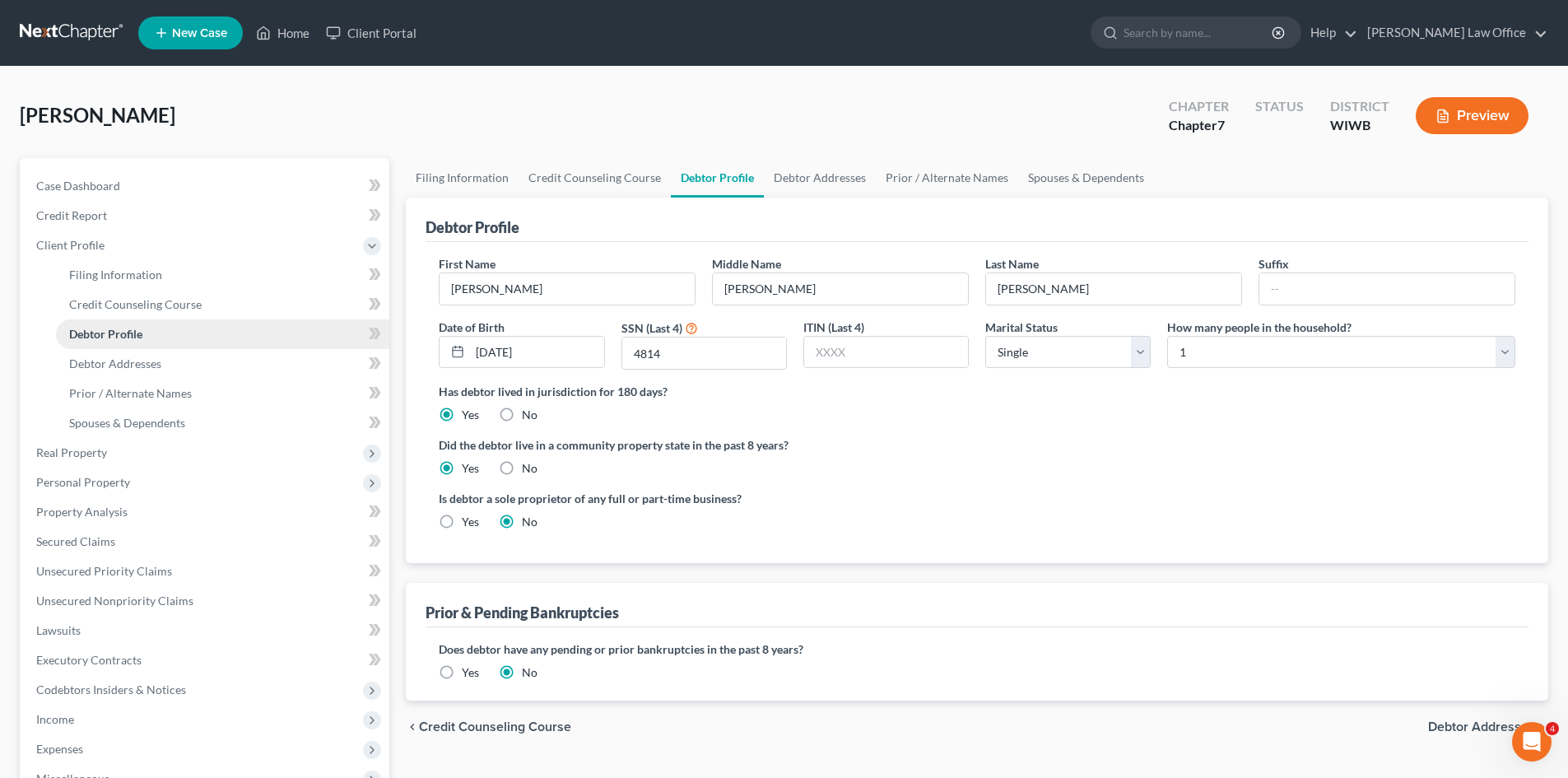 click on "Debtor Profile" at bounding box center (105, 333) 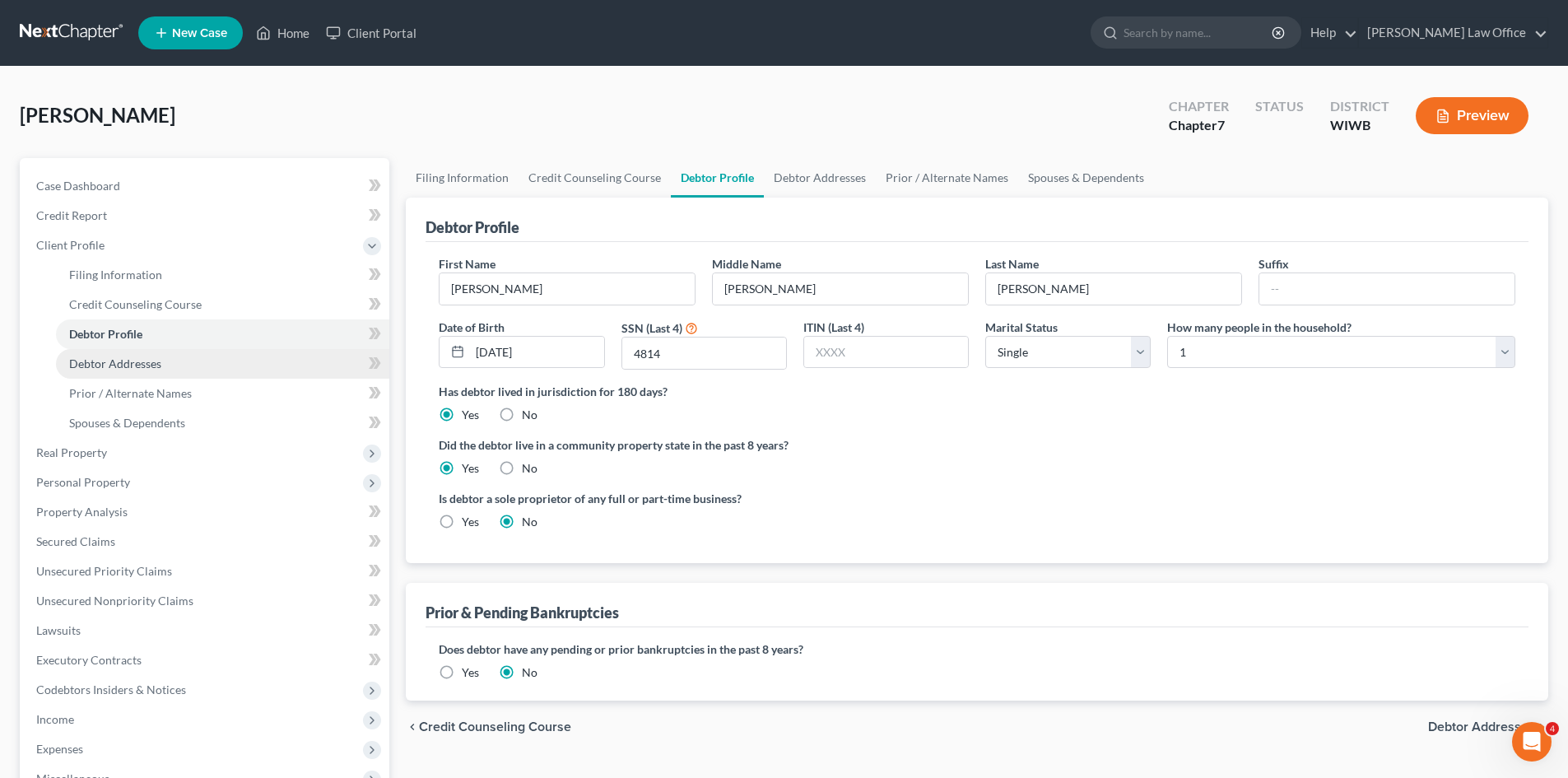 click on "Debtor Addresses" at bounding box center (115, 363) 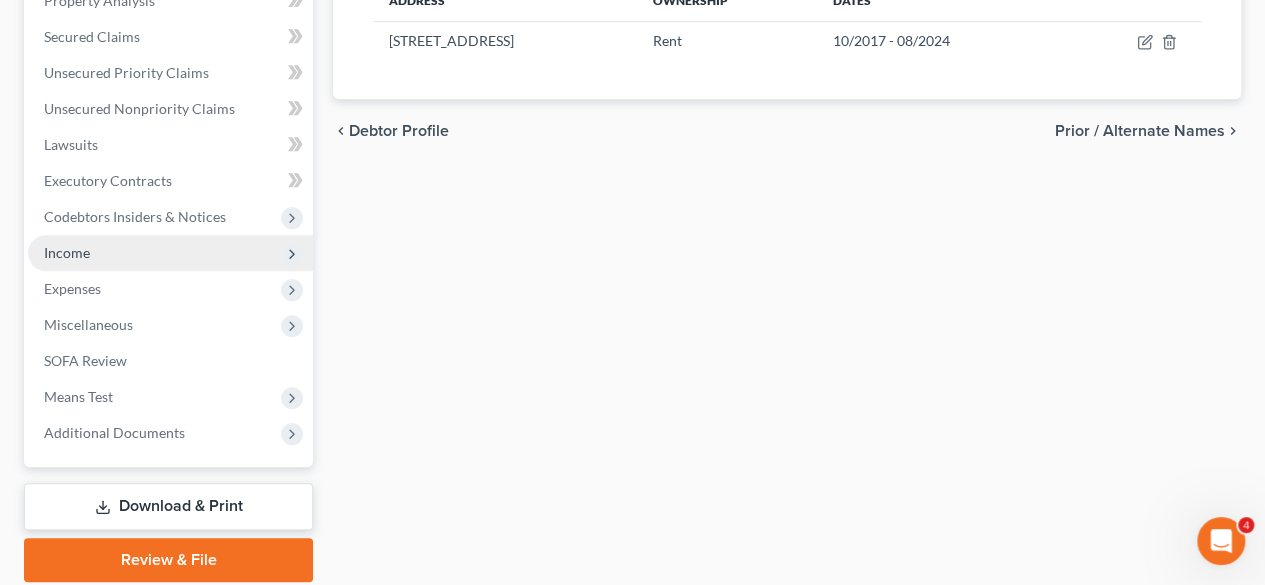 scroll, scrollTop: 691, scrollLeft: 0, axis: vertical 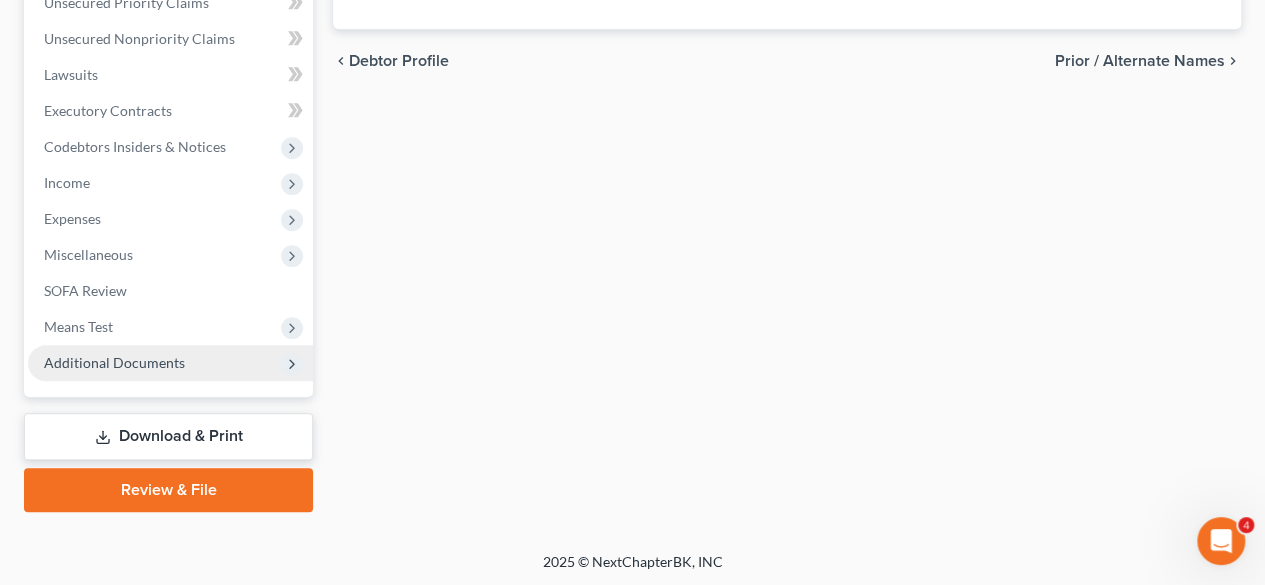 click on "Additional Documents" at bounding box center [170, 363] 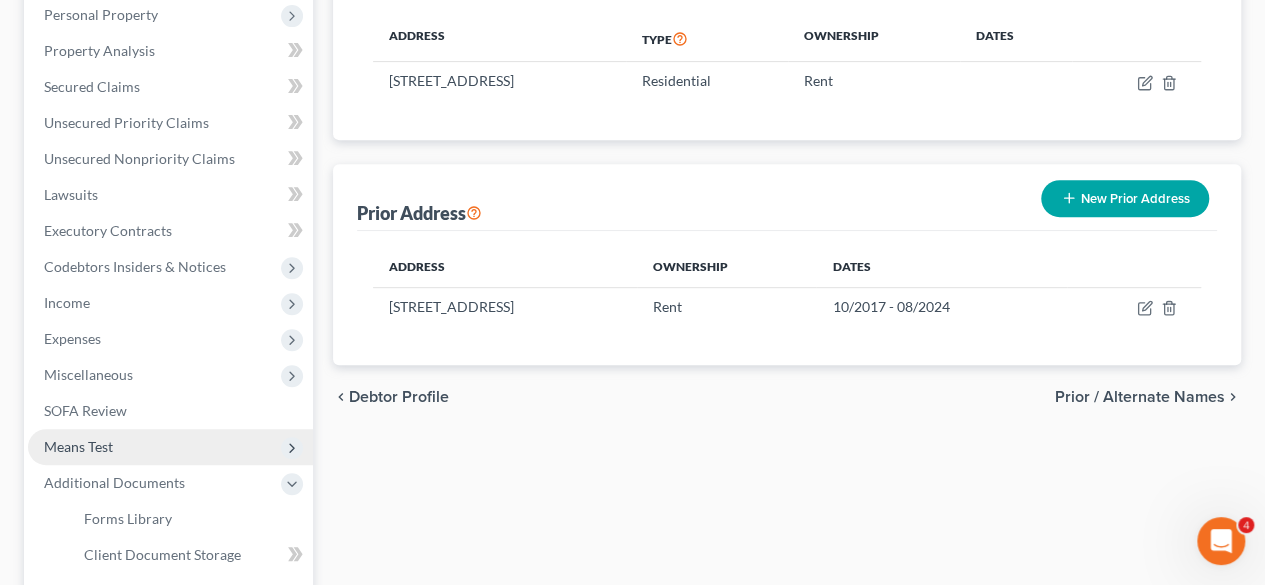 scroll, scrollTop: 655, scrollLeft: 0, axis: vertical 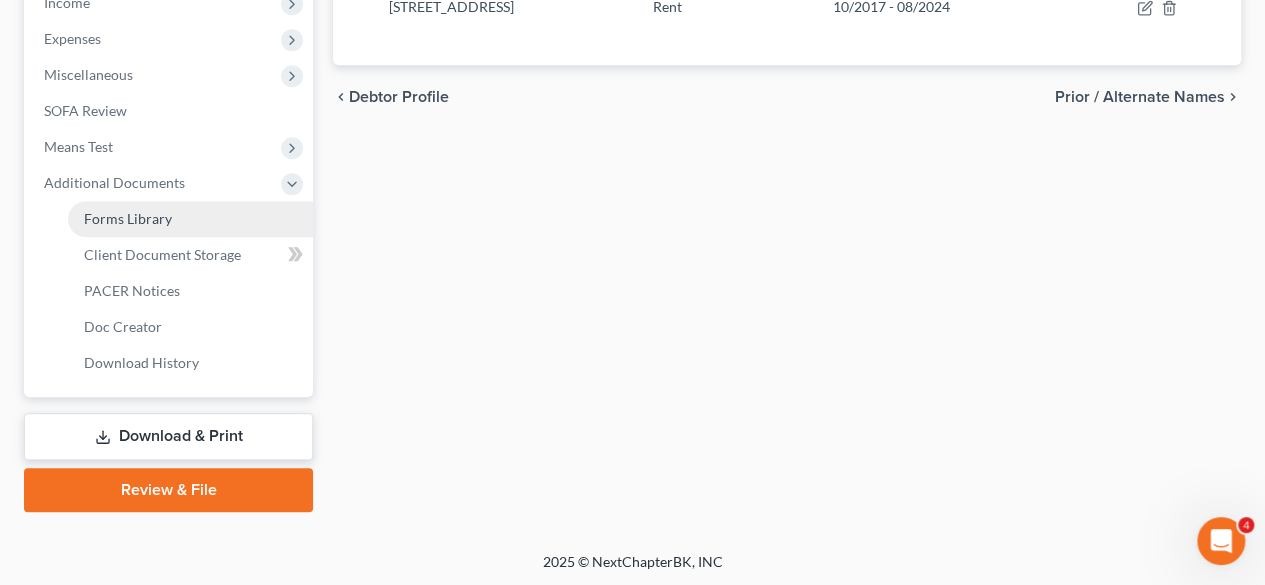 click on "Forms Library" at bounding box center [128, 218] 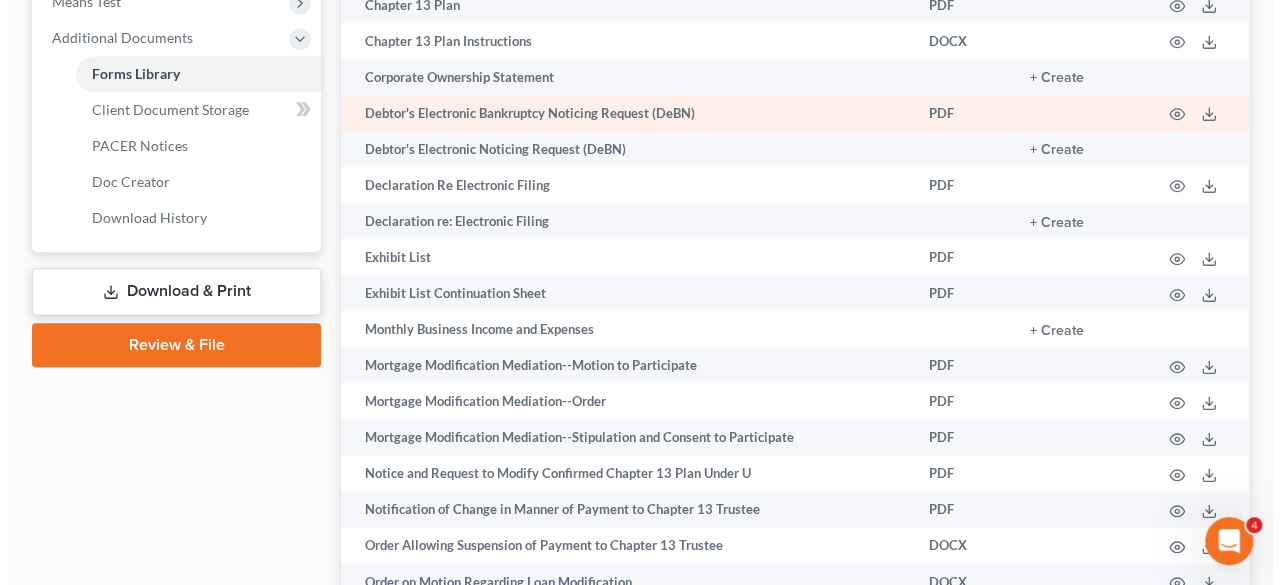 scroll, scrollTop: 1200, scrollLeft: 0, axis: vertical 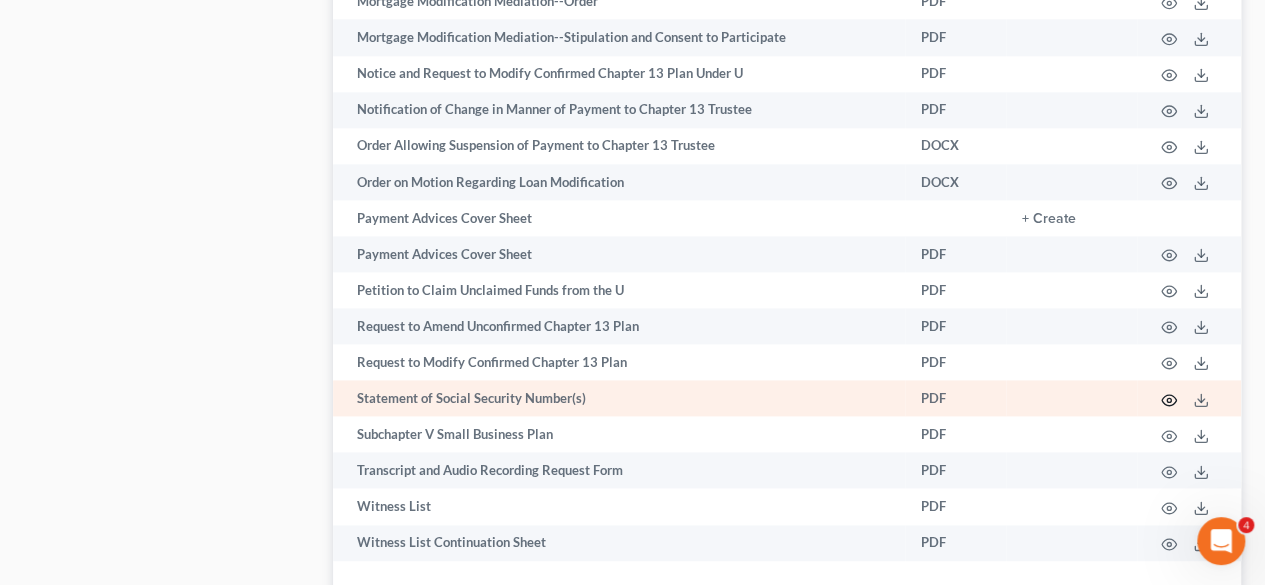 click 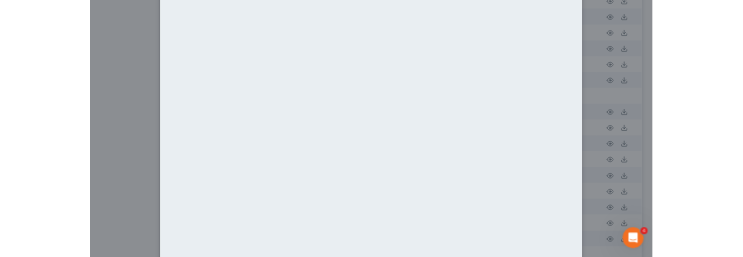 scroll, scrollTop: 0, scrollLeft: 0, axis: both 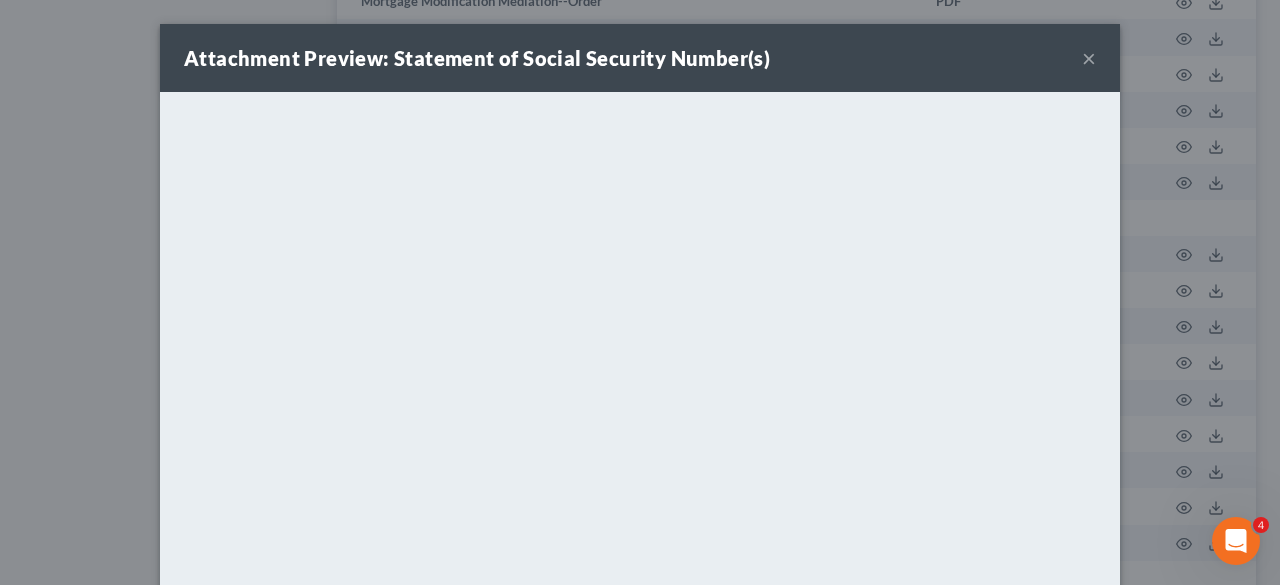 click on "×" at bounding box center (1089, 58) 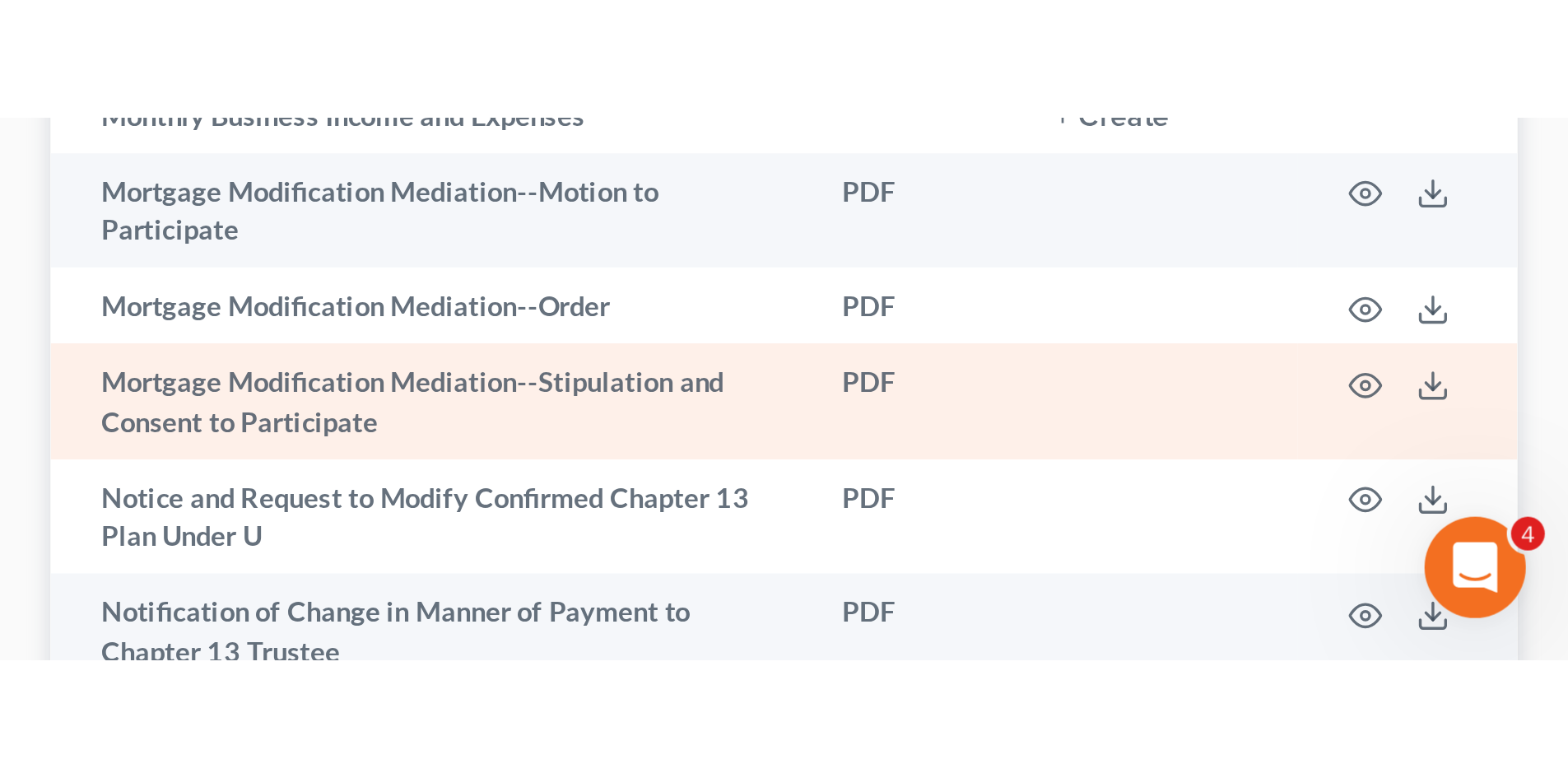 scroll, scrollTop: 804, scrollLeft: 0, axis: vertical 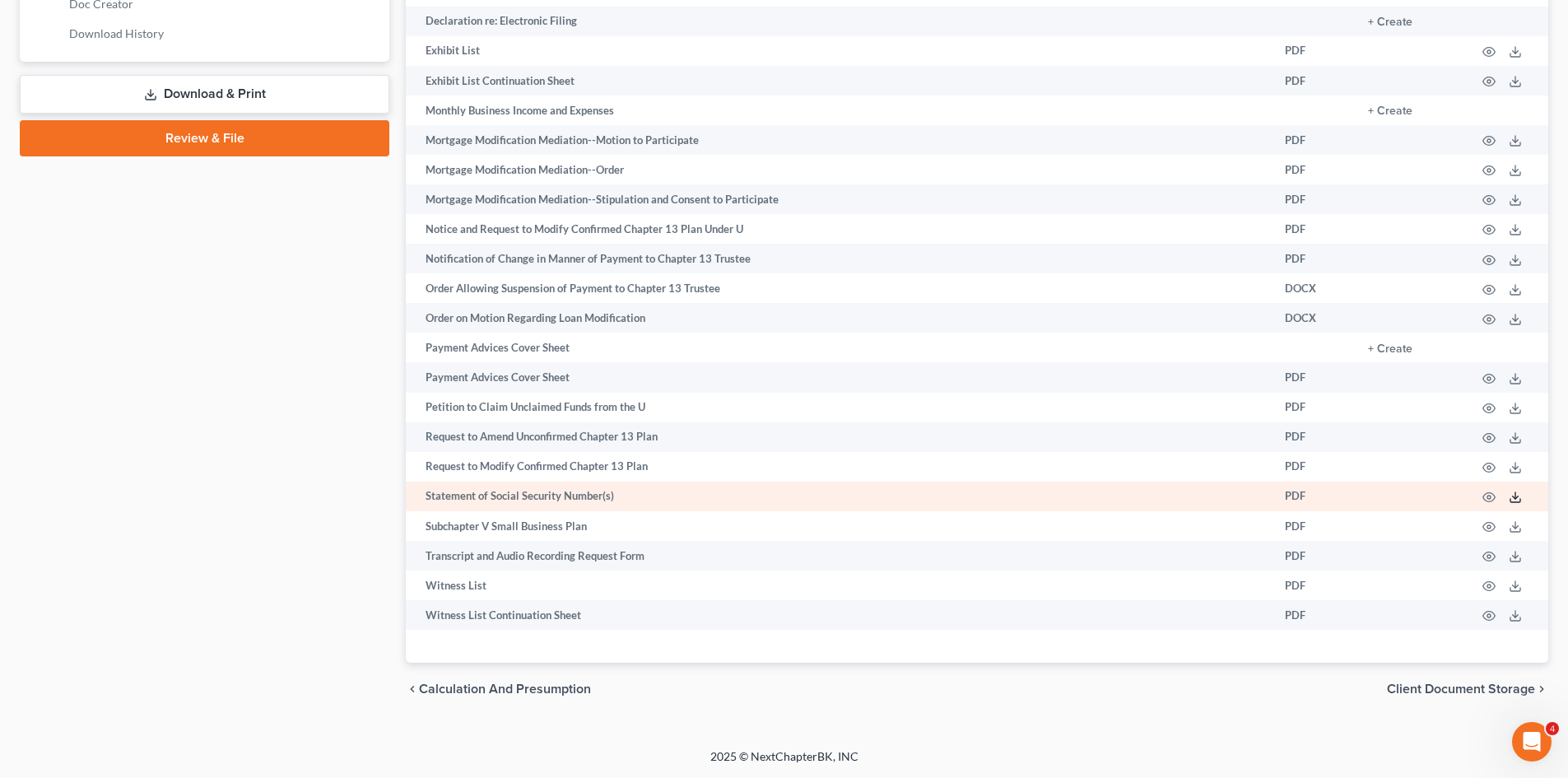 click 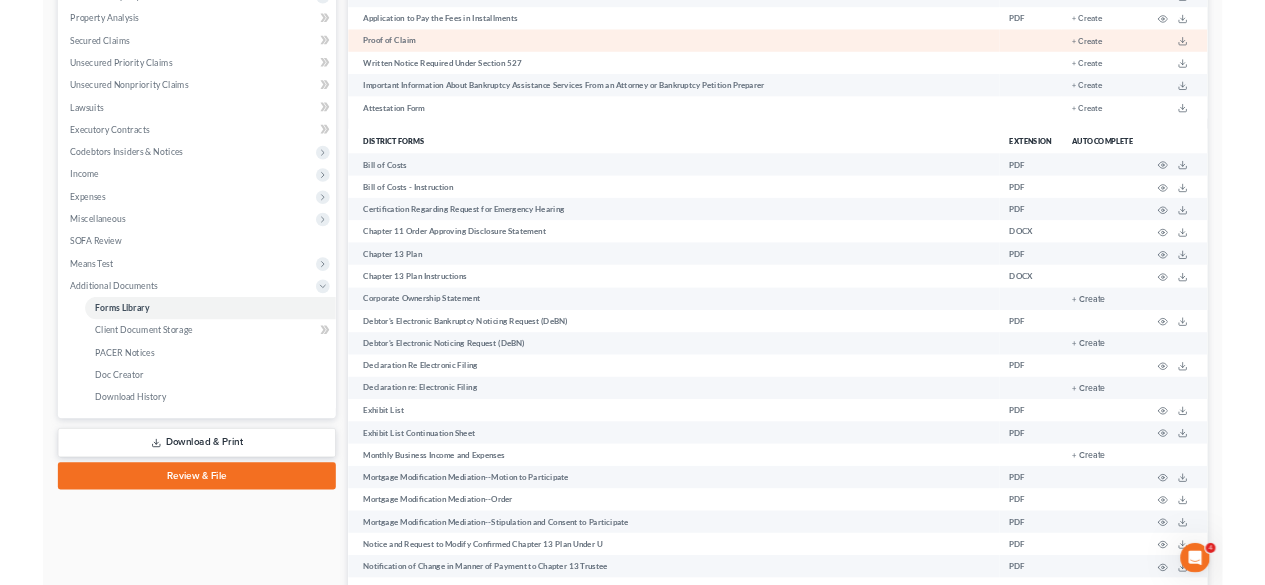 scroll, scrollTop: 0, scrollLeft: 0, axis: both 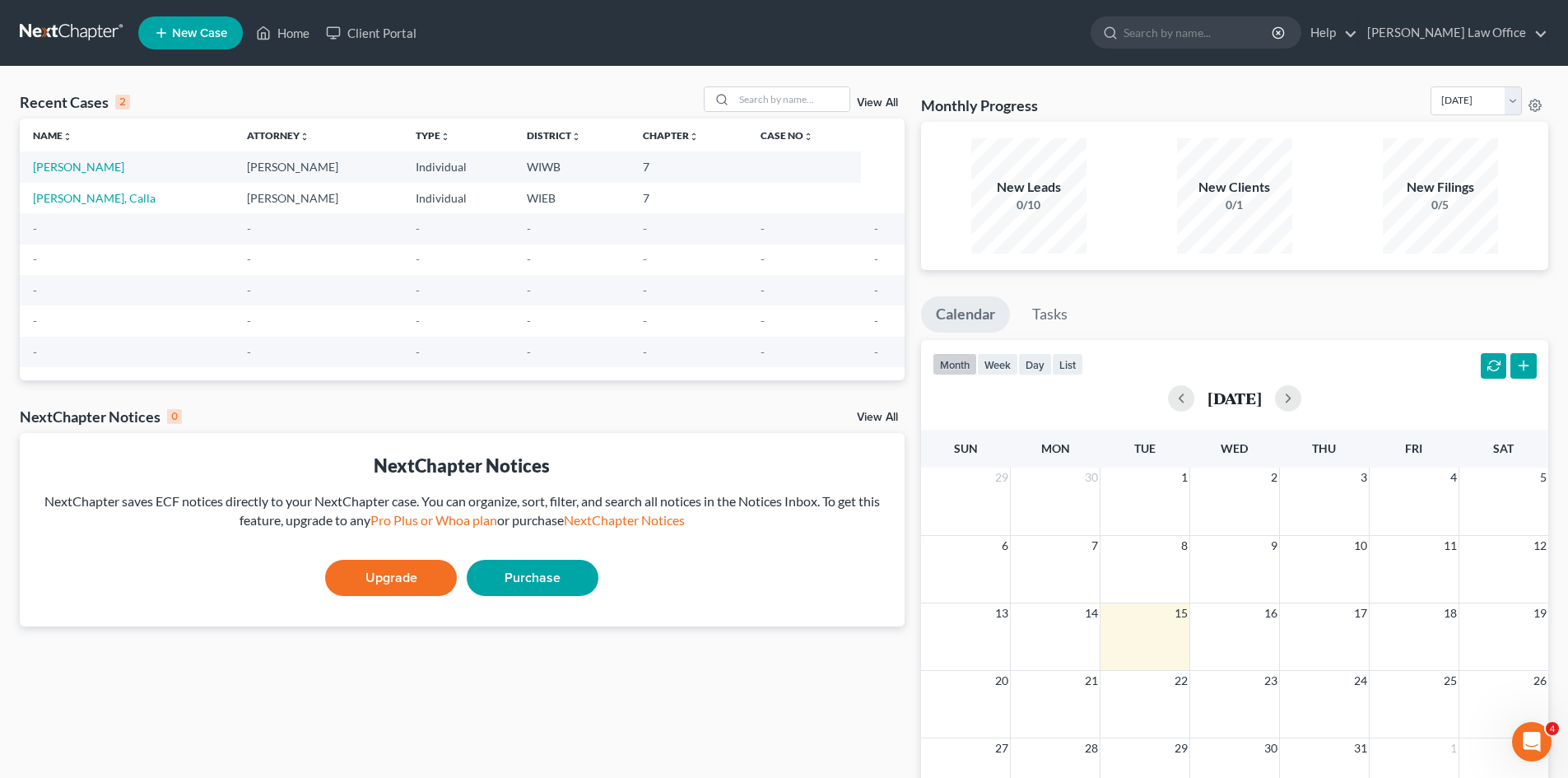 click on "0/10" at bounding box center (1029, 205) 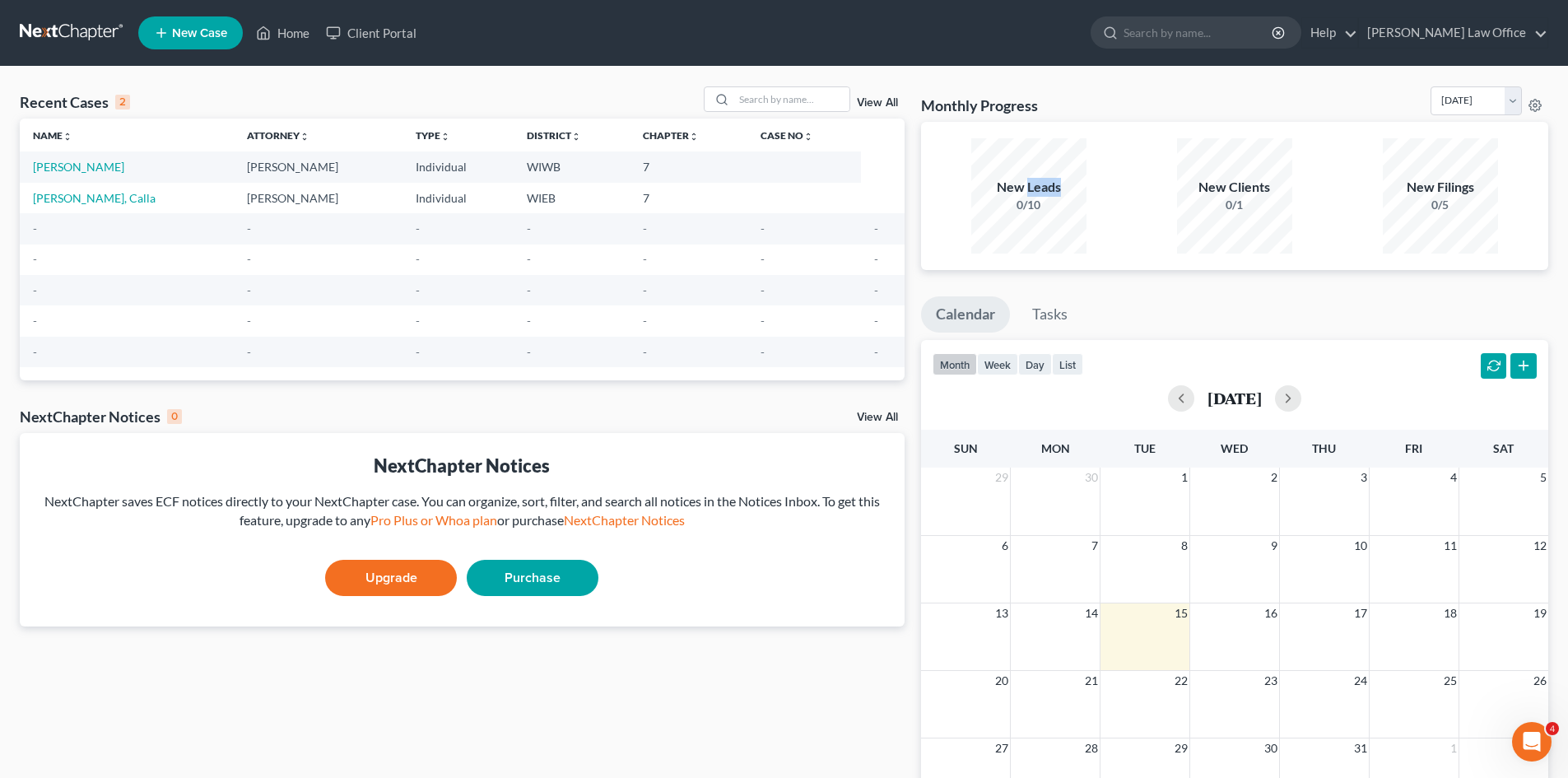 click on "New Leads 0/10" at bounding box center [1029, 196] 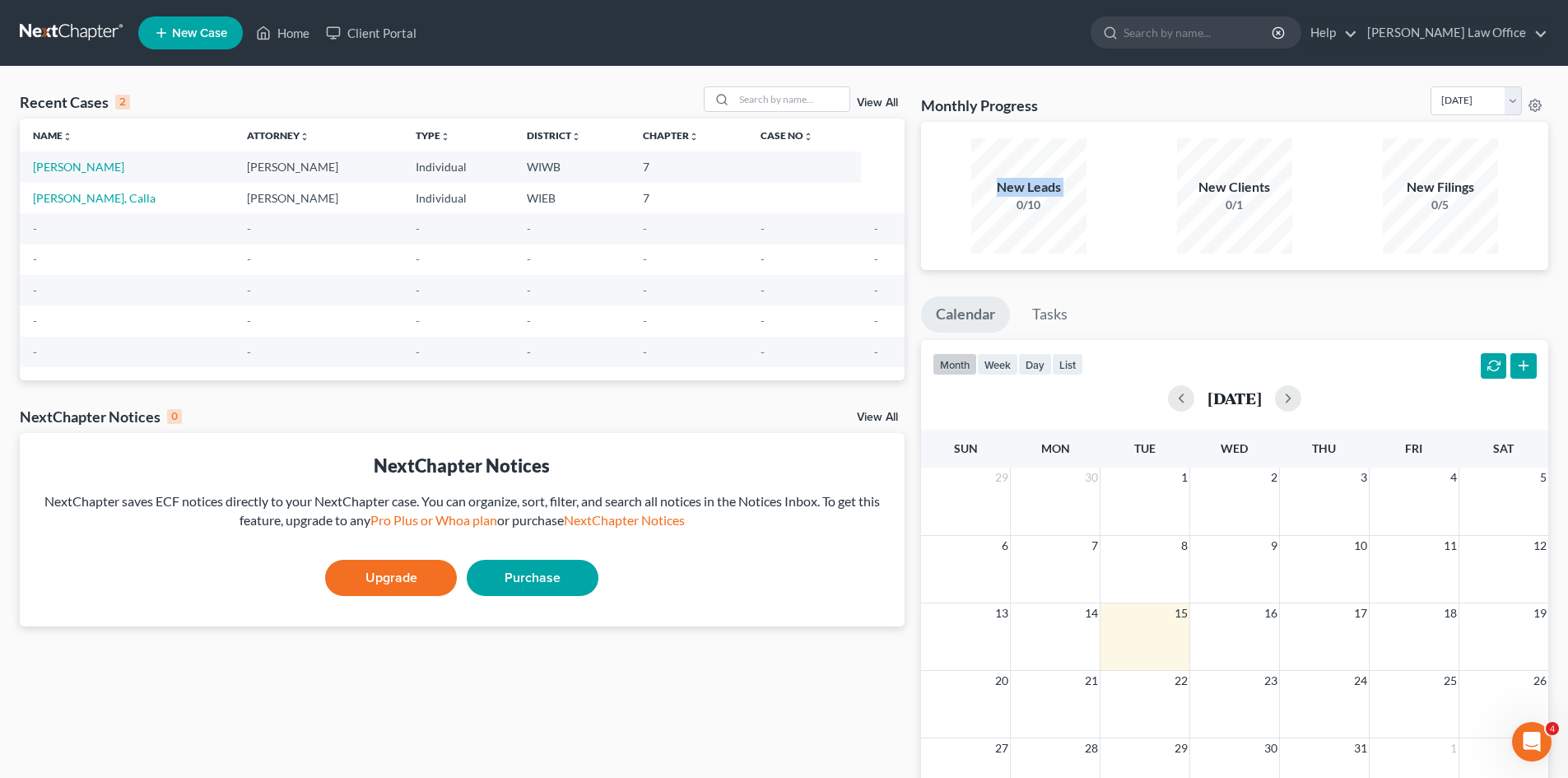 click on "New Leads 0/10" at bounding box center [1029, 196] 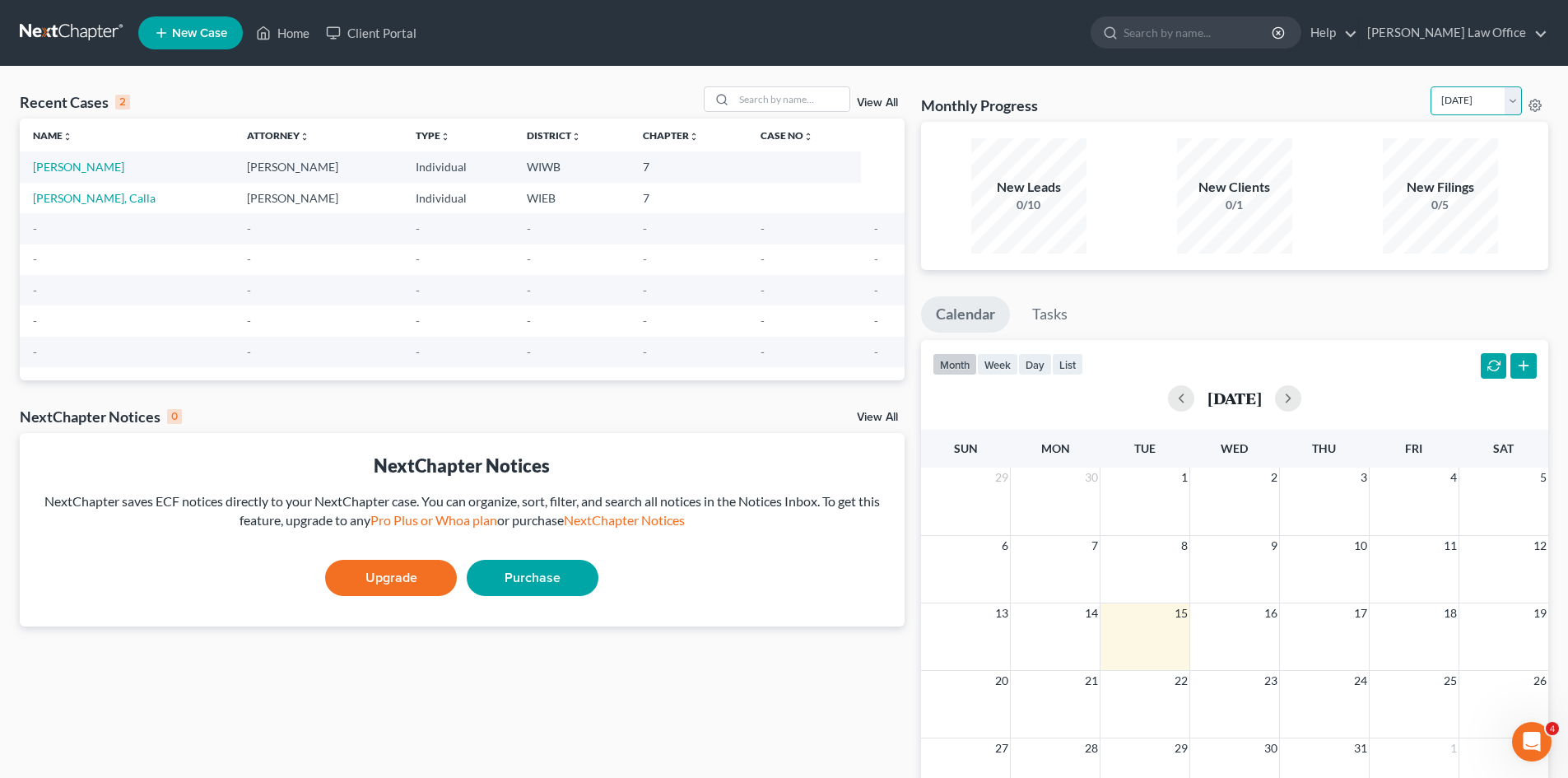 click on "July 2025 June 2025 May 2025 April 2025 March 2025 February 2025 January 2025 December 2024 November 2024 October 2024 September 2024 August 2024" at bounding box center (1476, 100) 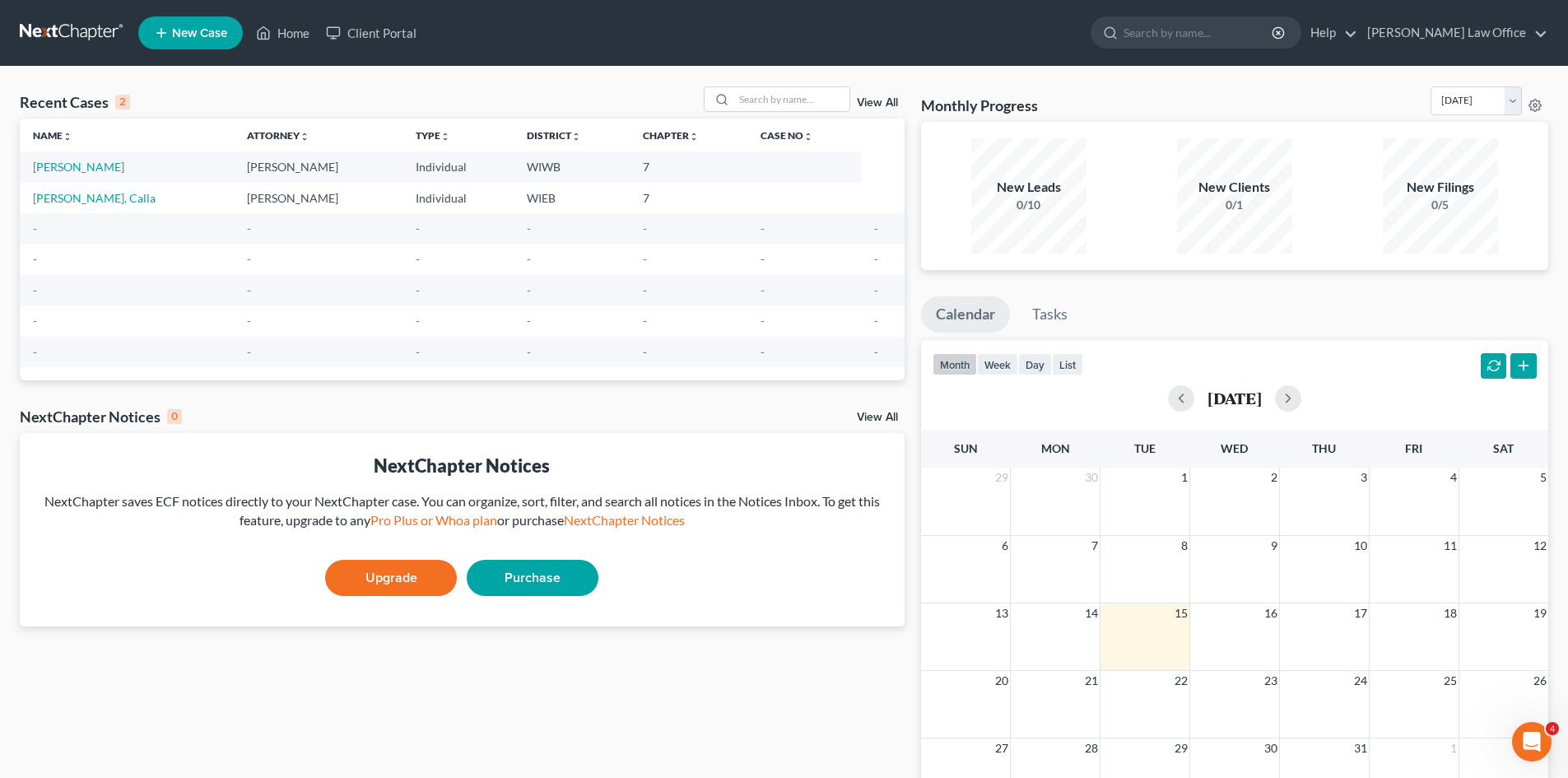 click 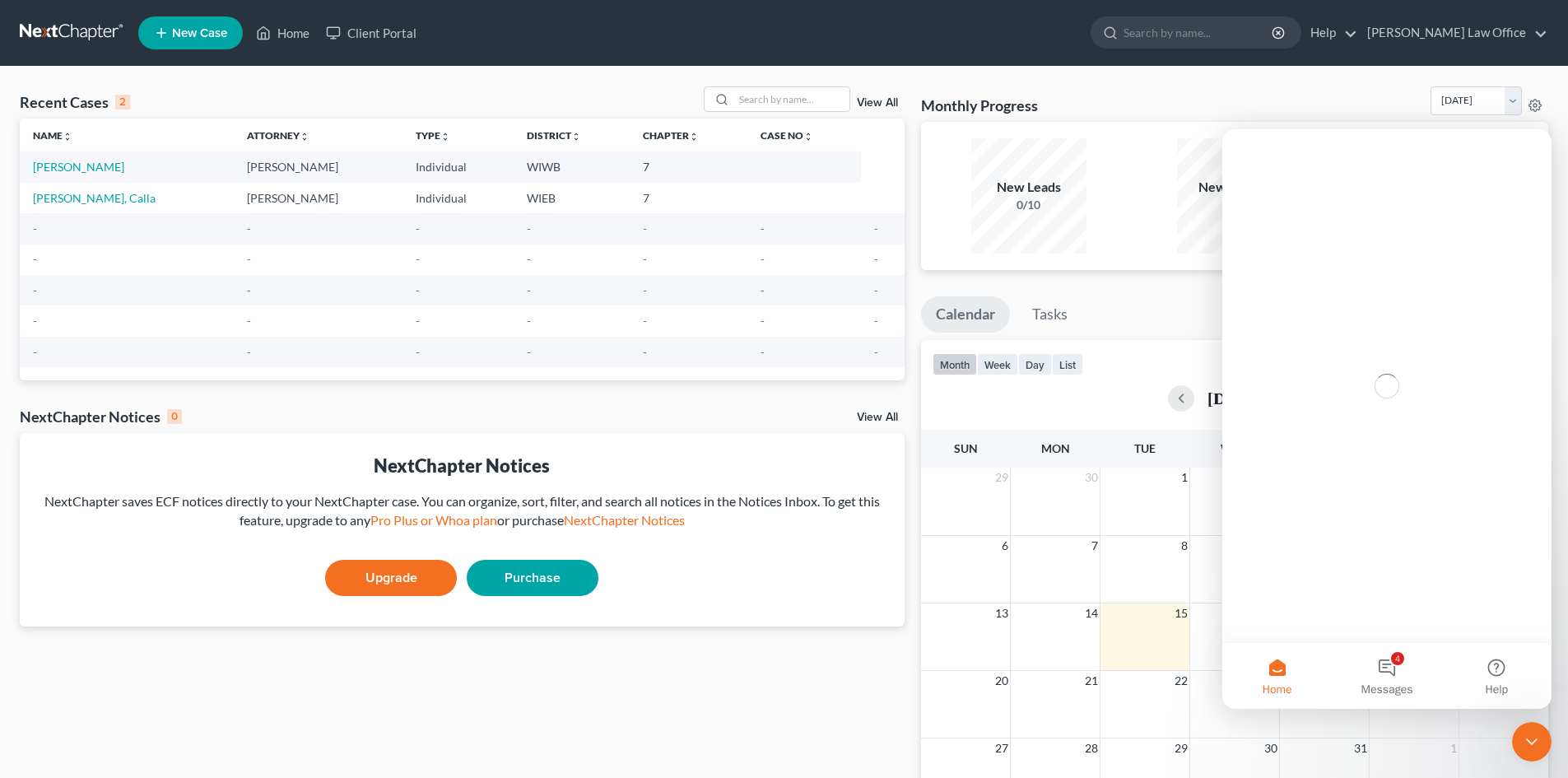 scroll, scrollTop: 0, scrollLeft: 0, axis: both 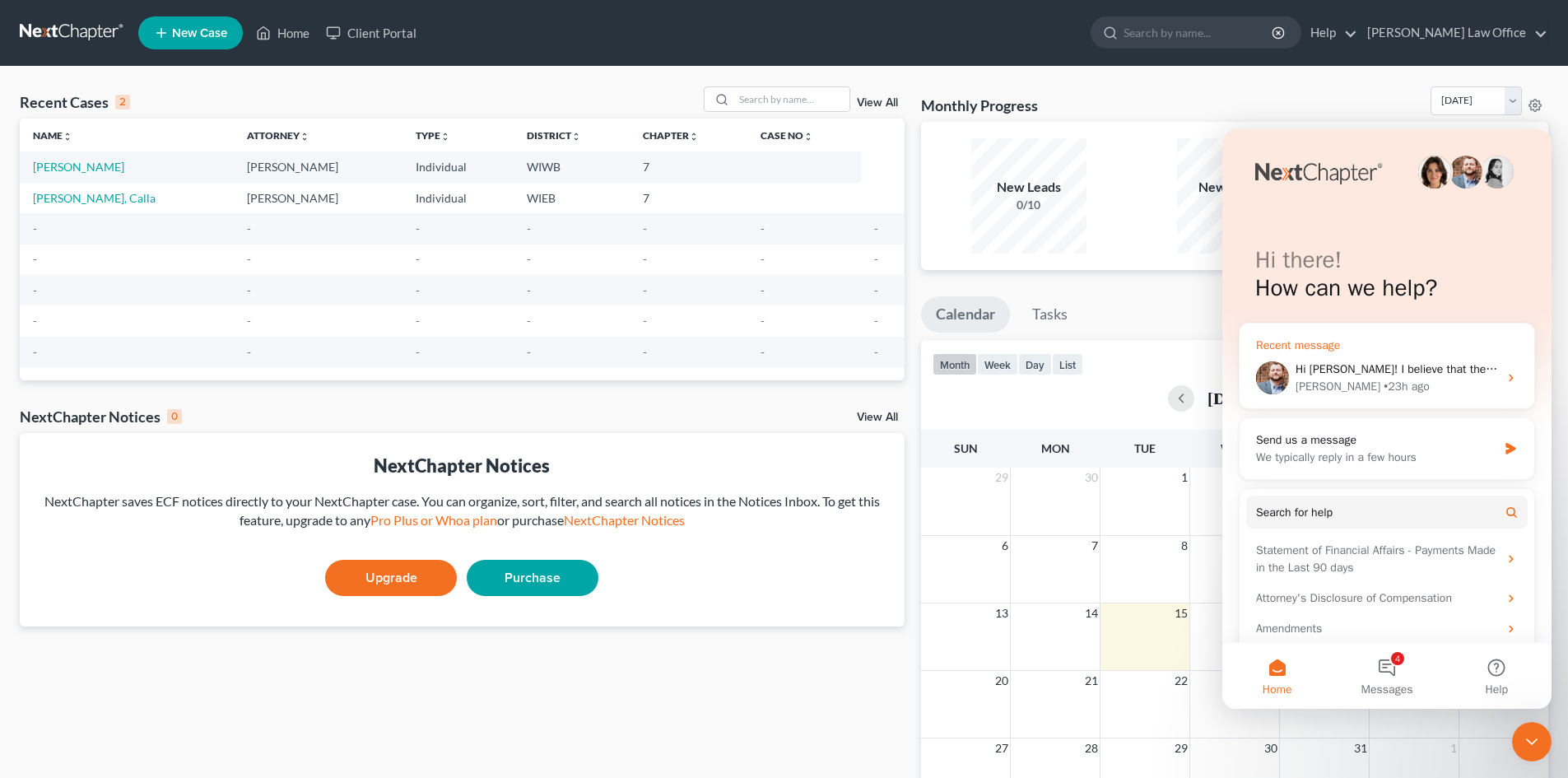 click on "Hi Sonia! I believe that the issue is that you have 0 entered within the initial installment fee section. If you could change that to 1 and see if that resolves the issue and lets you file the case, that would be great." at bounding box center (1855, 369) 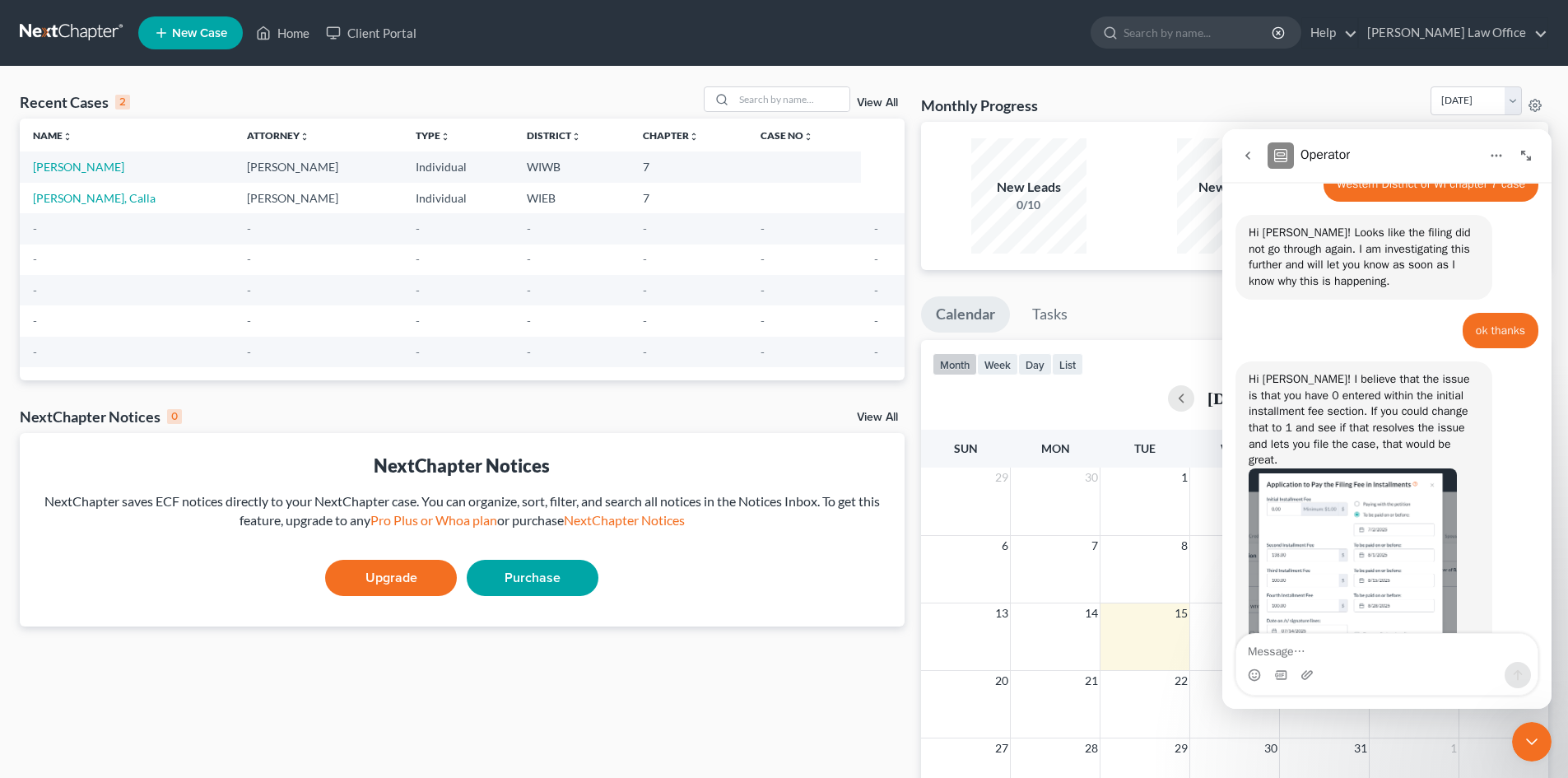 scroll, scrollTop: 909, scrollLeft: 0, axis: vertical 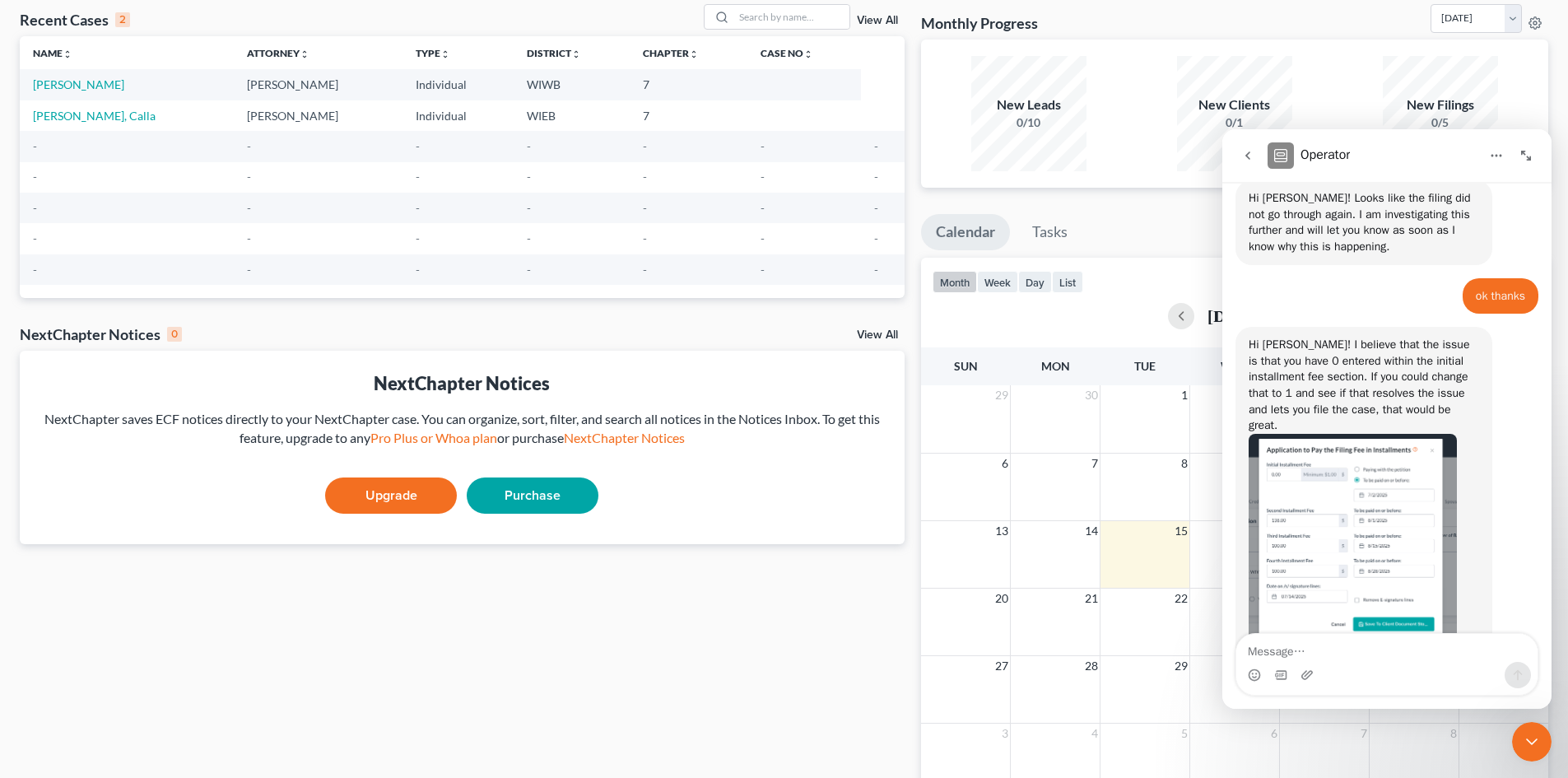 click 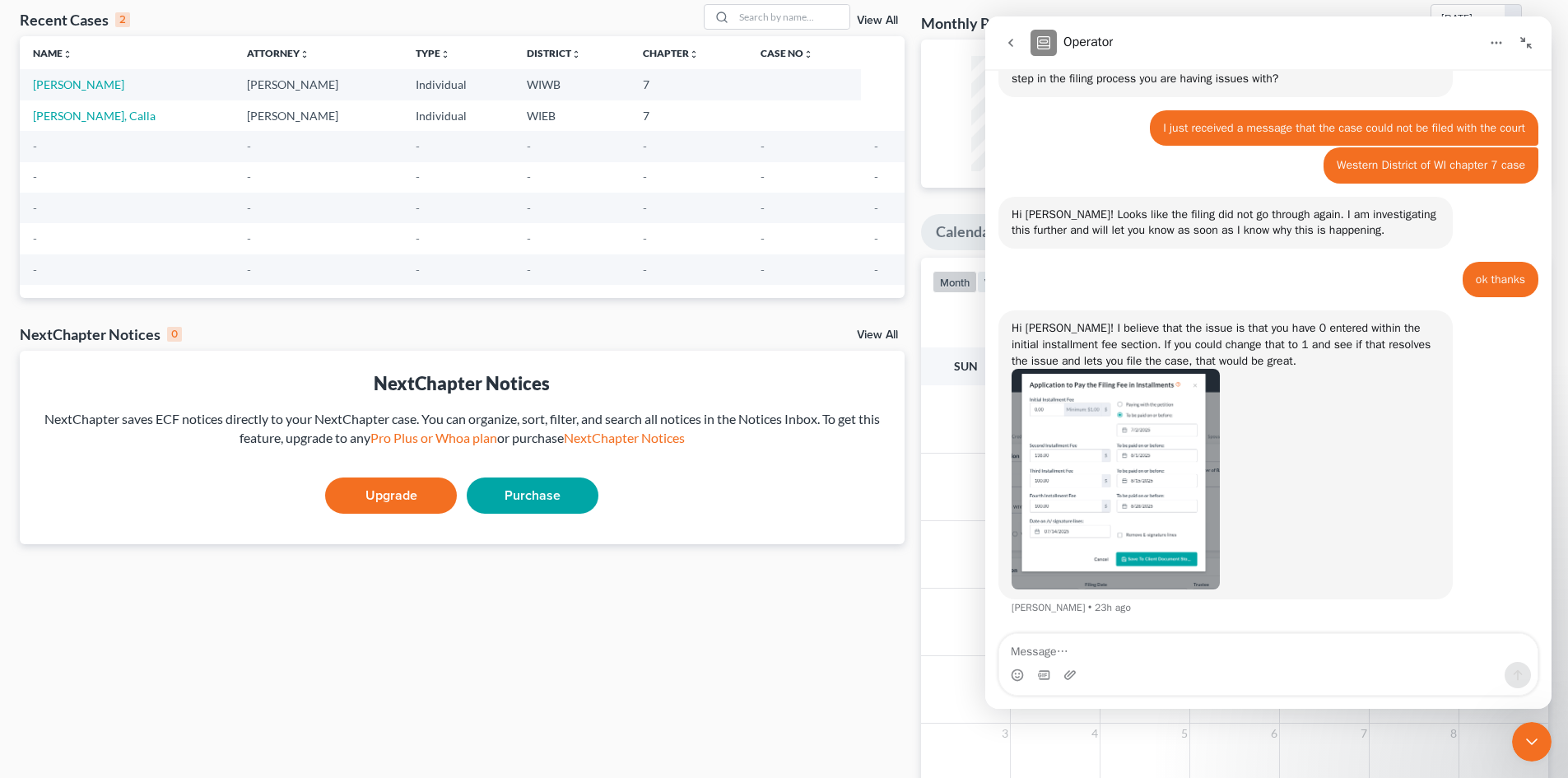 scroll, scrollTop: 633, scrollLeft: 0, axis: vertical 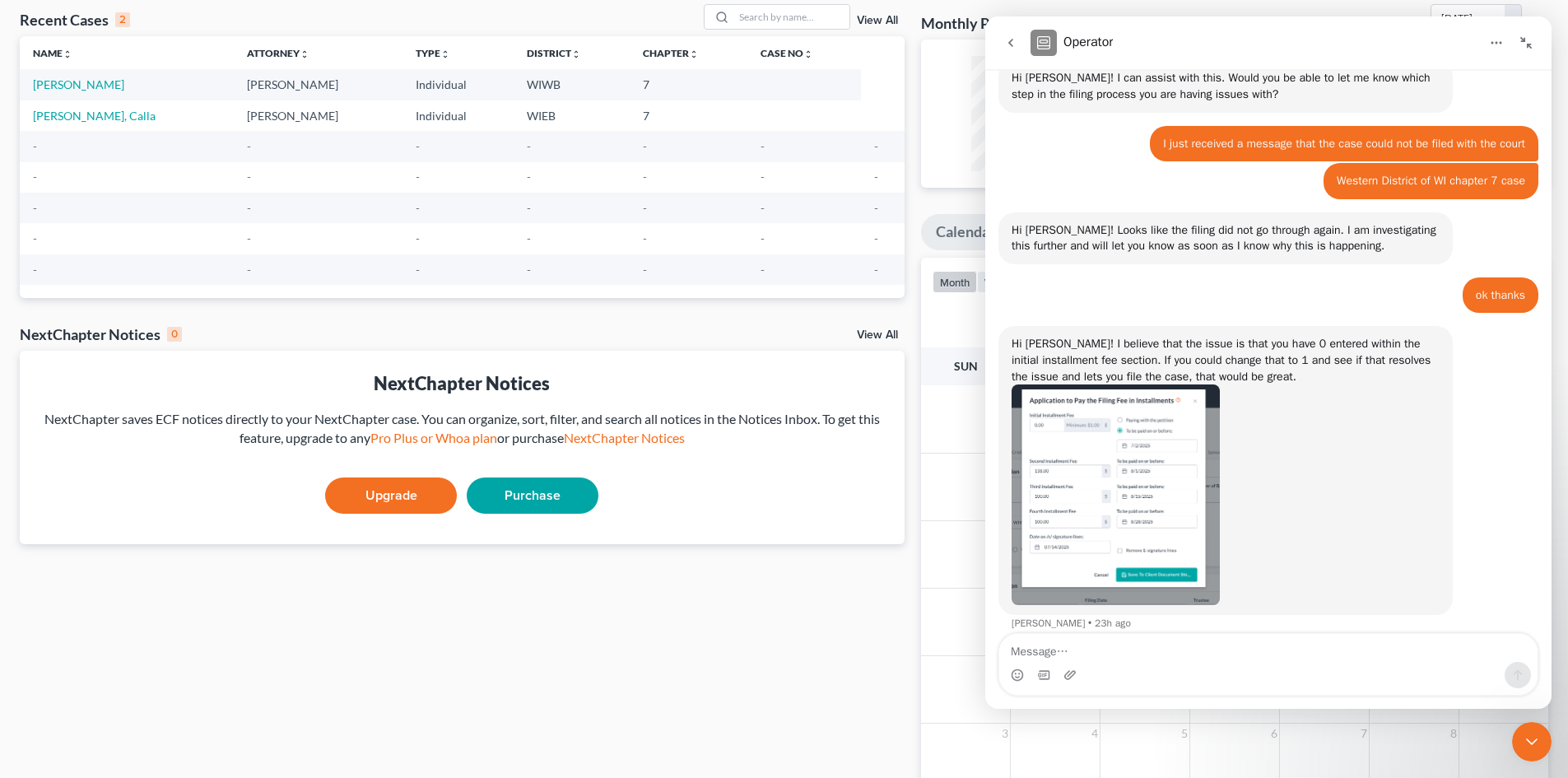 click 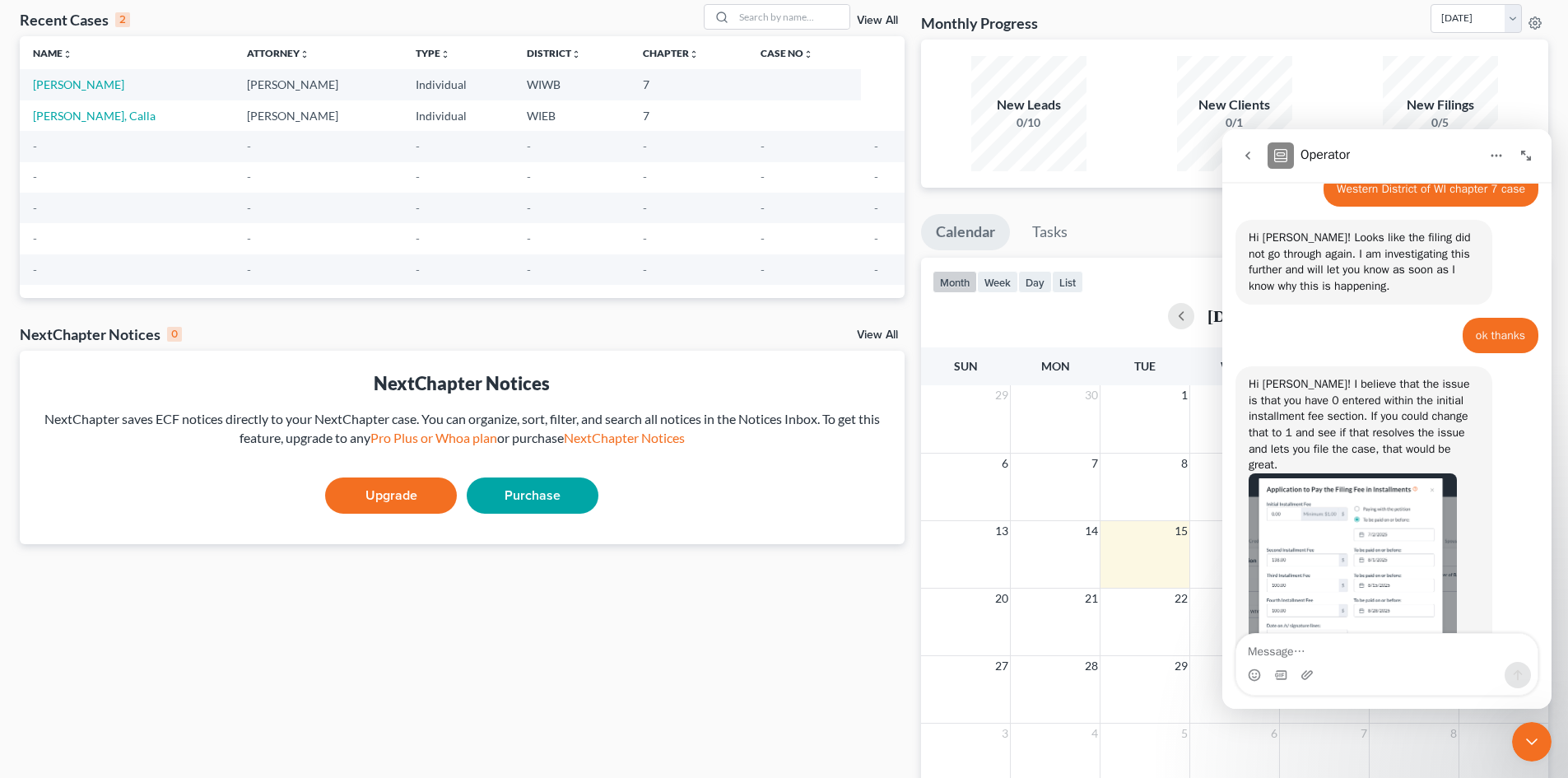 scroll, scrollTop: 909, scrollLeft: 0, axis: vertical 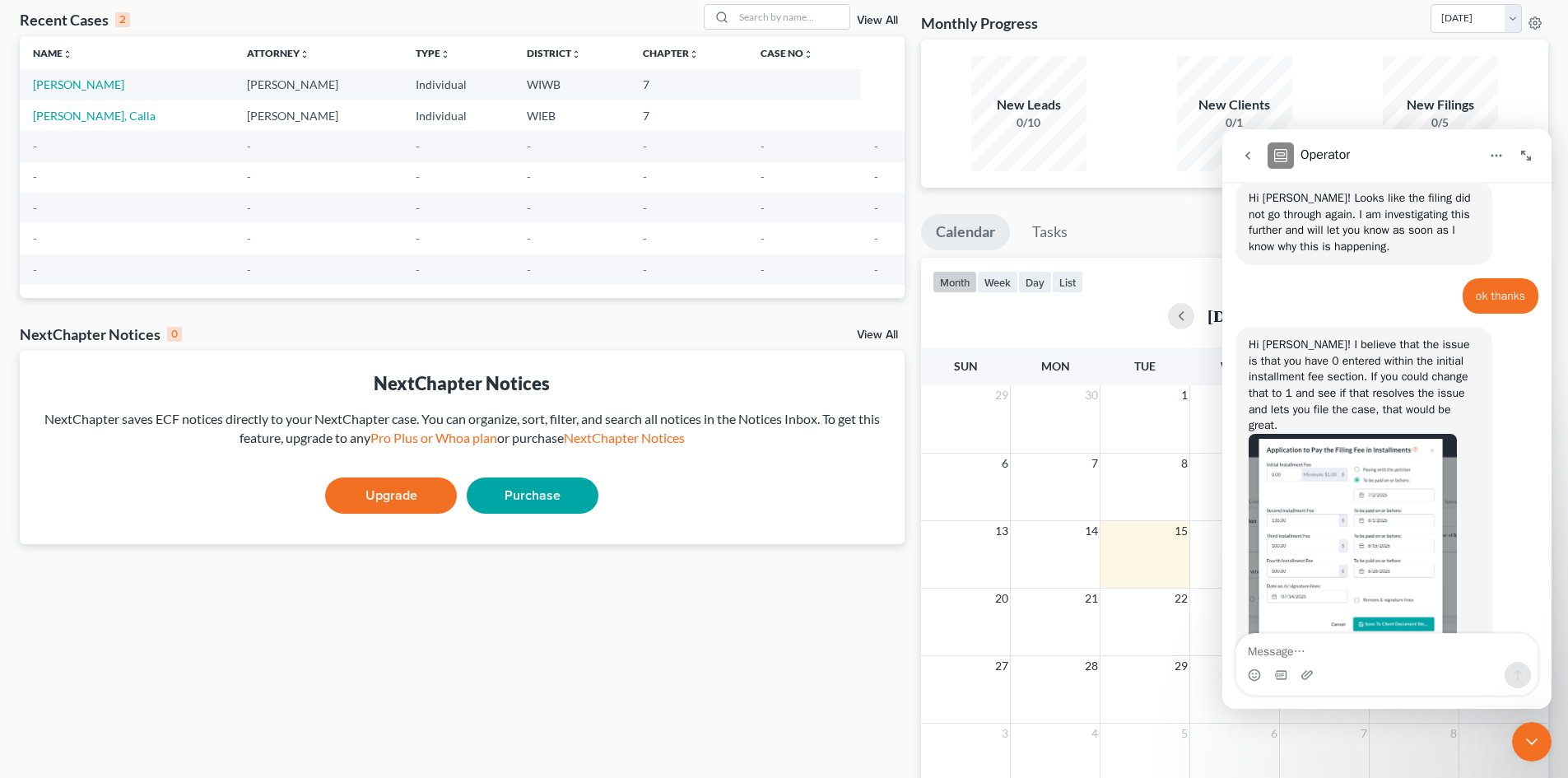 click on "Recent Cases 2         View All
Name
unfold_more
expand_more
expand_less
Attorney
unfold_more
expand_more
expand_less
Type
unfold_more
expand_more
expand_less
District
unfold_more
expand_more
expand_less
Chapter
unfold_more
expand_more
expand_less
Case No
unfold_more
expand_more
expand_less
Prefix
unfold_more
expand_more
expand_less
Schwarz, Holly Sonia Komisar Individual WIWB 7 Keith, Calla Sonia Komisar Individual WIEB 7 - - - - - - - - - - - - - - - - - - - - - - - - - - - - - - - - - - -
NextChapter Notices 0 View All
No notices yet! NextChapter Notices NextChapter saves ECF notices directly to your NextChapter case. You can organize, sort, filter, and search all notices in the Notices Inbox. To get this feature, upgrade to any  Pro Plus or Whoa plan  or purchase  NextChapter Notices Upgrade Purchase" at bounding box center (462, 412) 